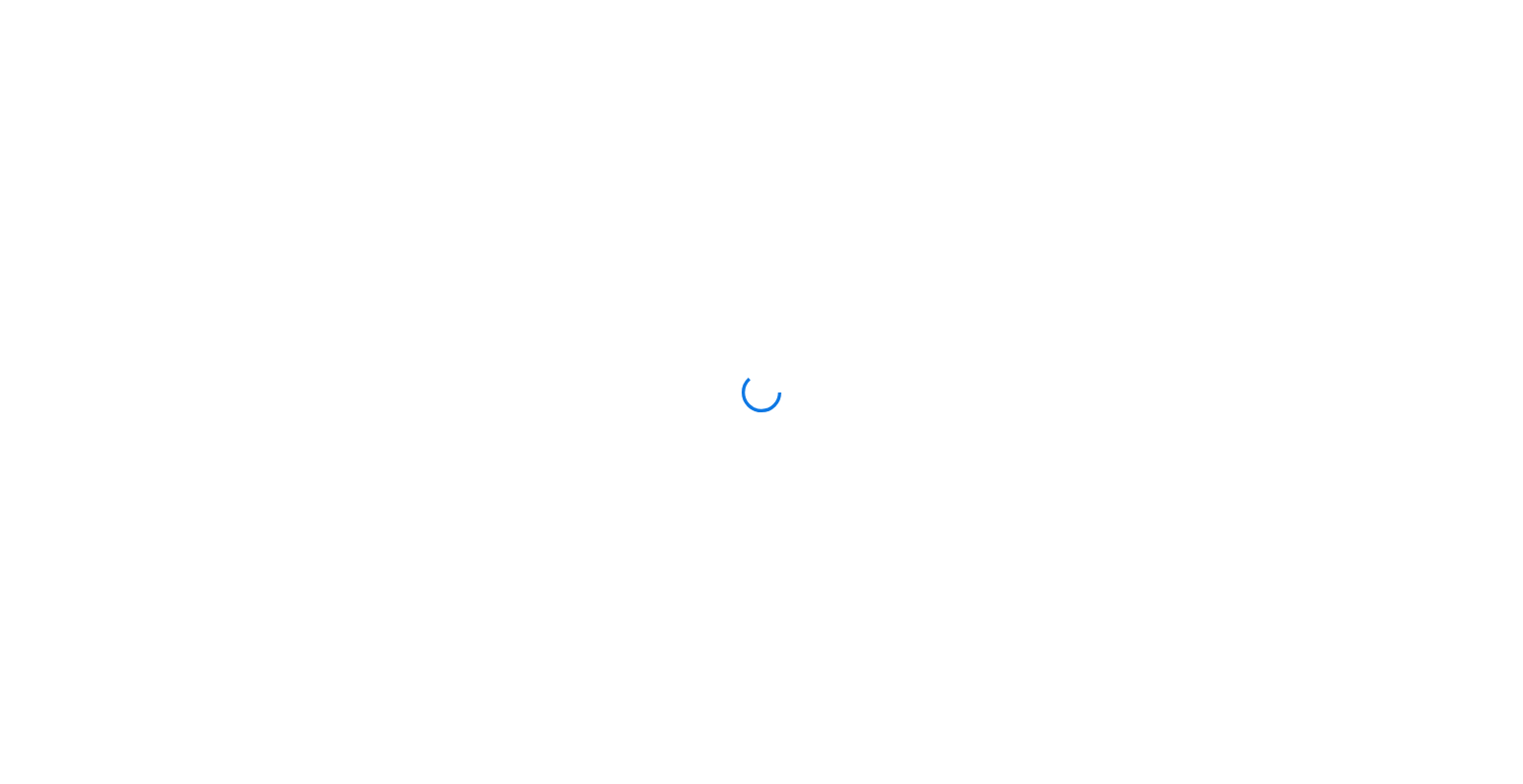 scroll, scrollTop: 0, scrollLeft: 0, axis: both 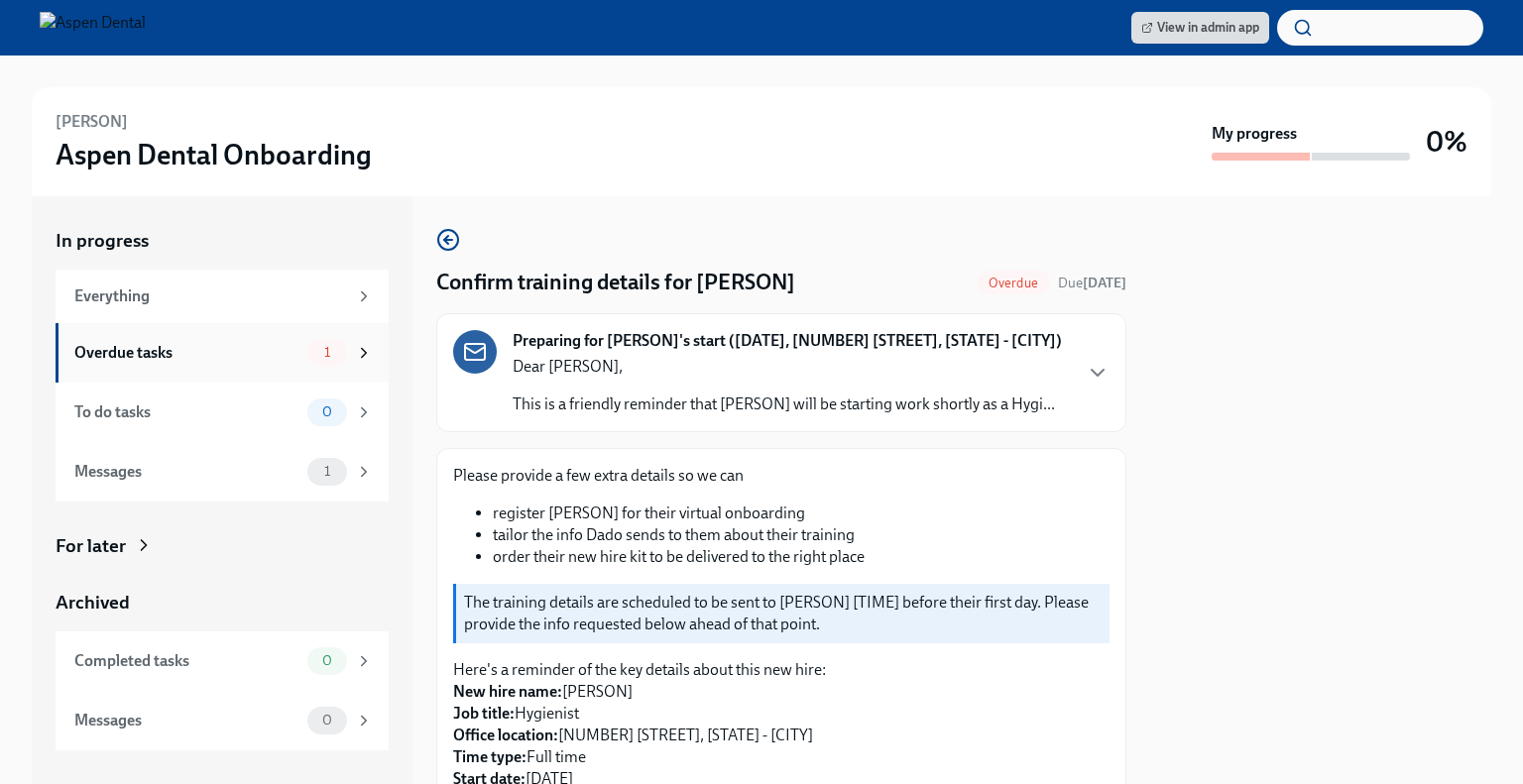 click at bounding box center (364, 352) 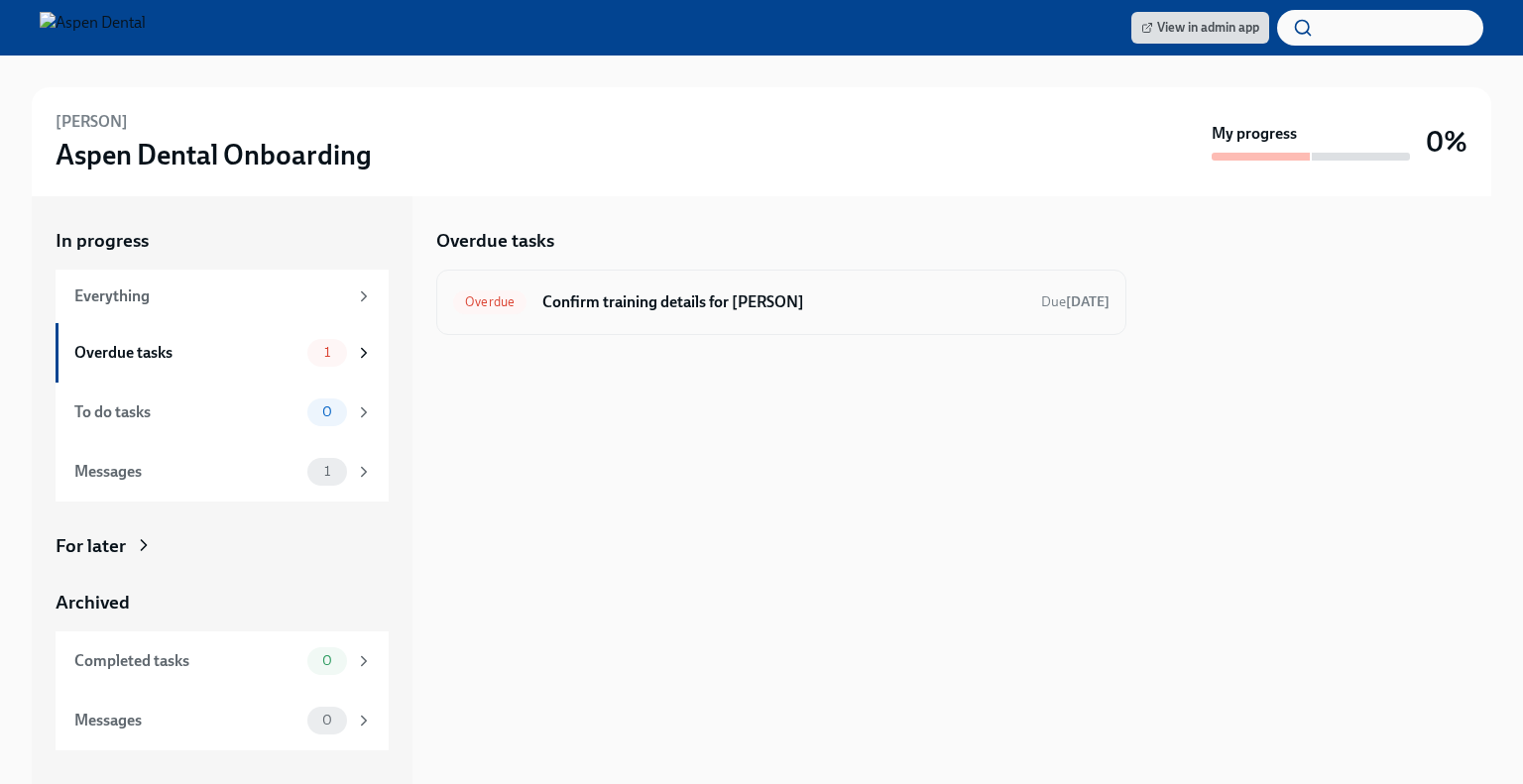 click on "Confirm training details for [PERSON]" at bounding box center (783, 302) 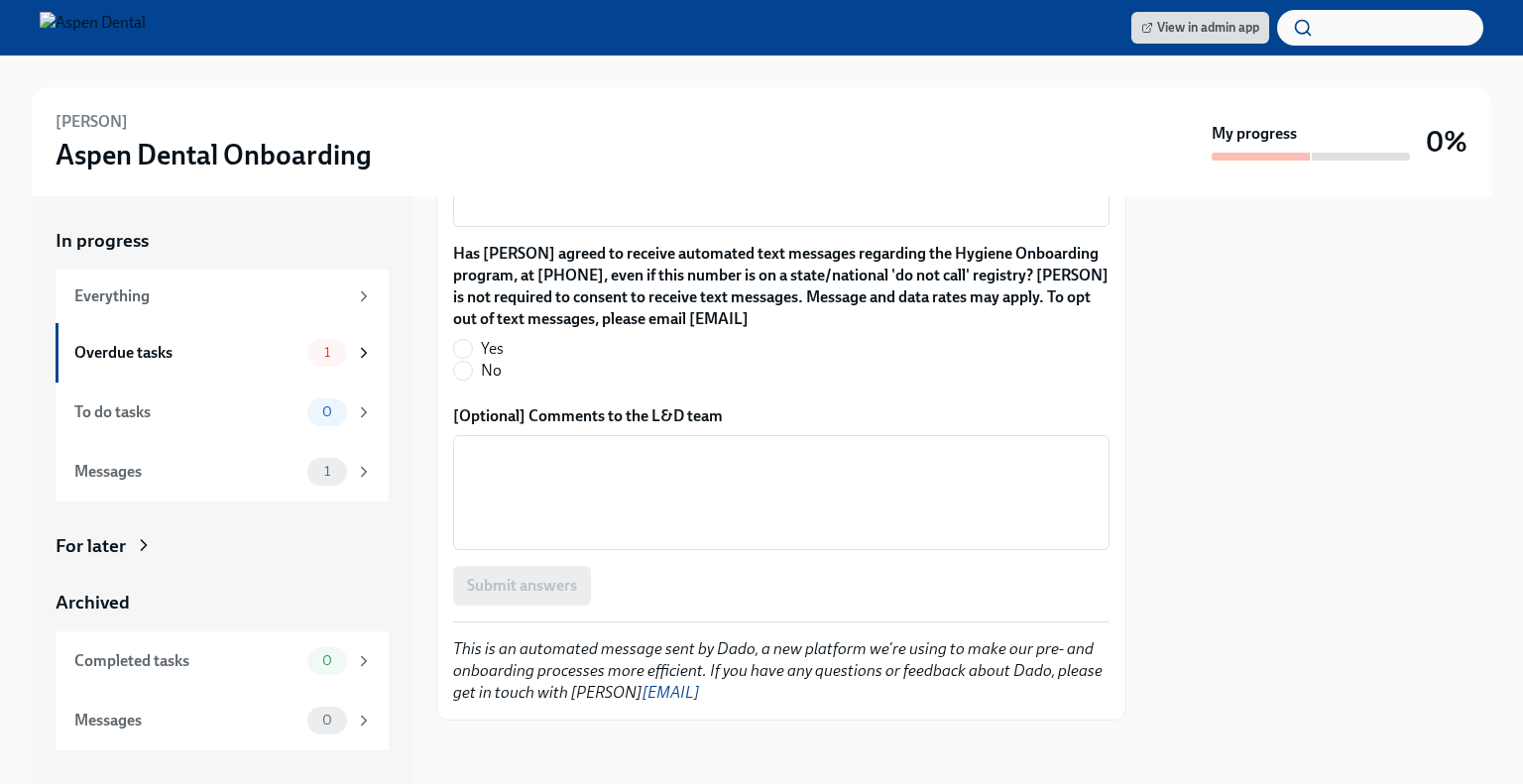 scroll, scrollTop: 1987, scrollLeft: 0, axis: vertical 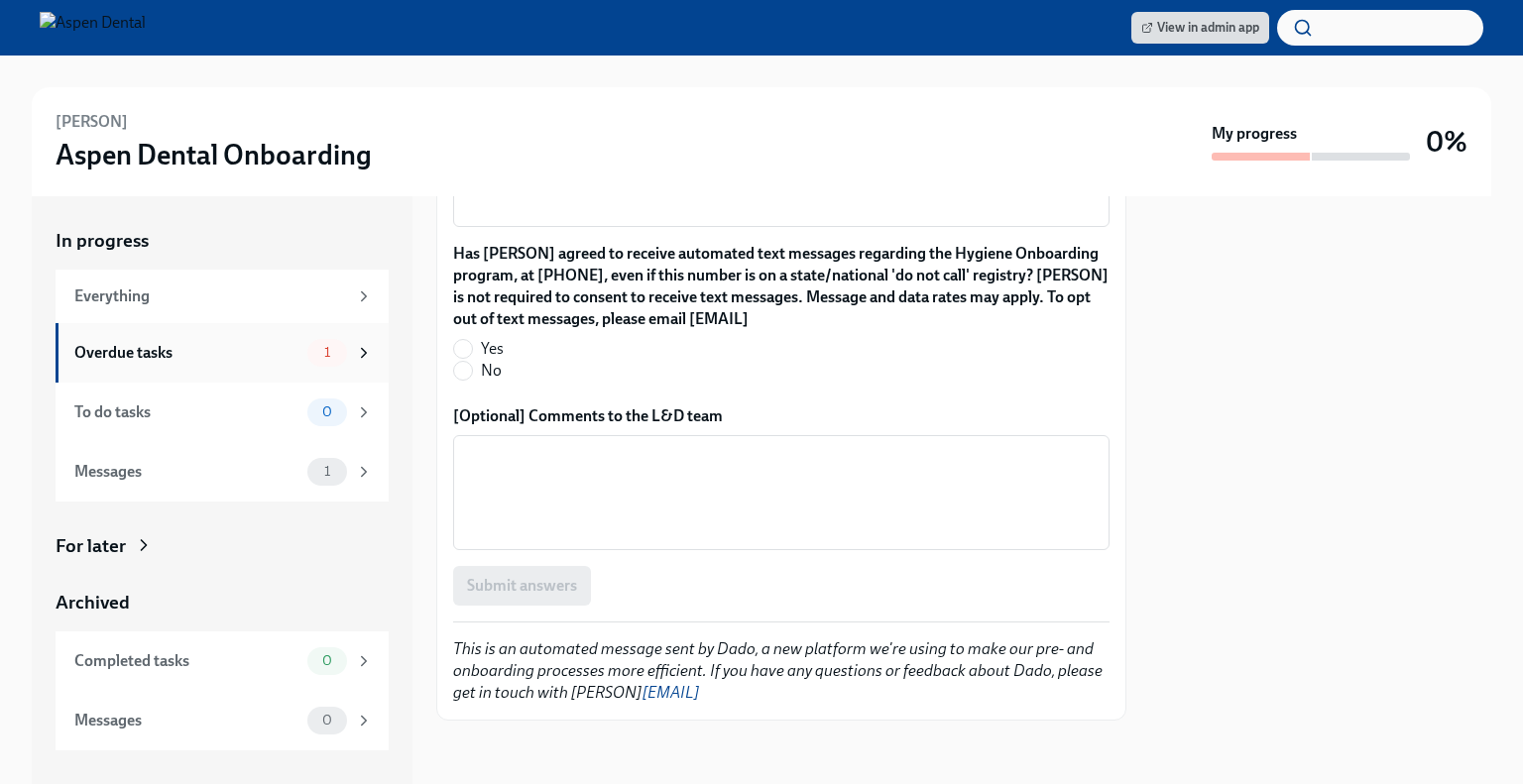 click on "Overdue tasks" at bounding box center (186, 353) 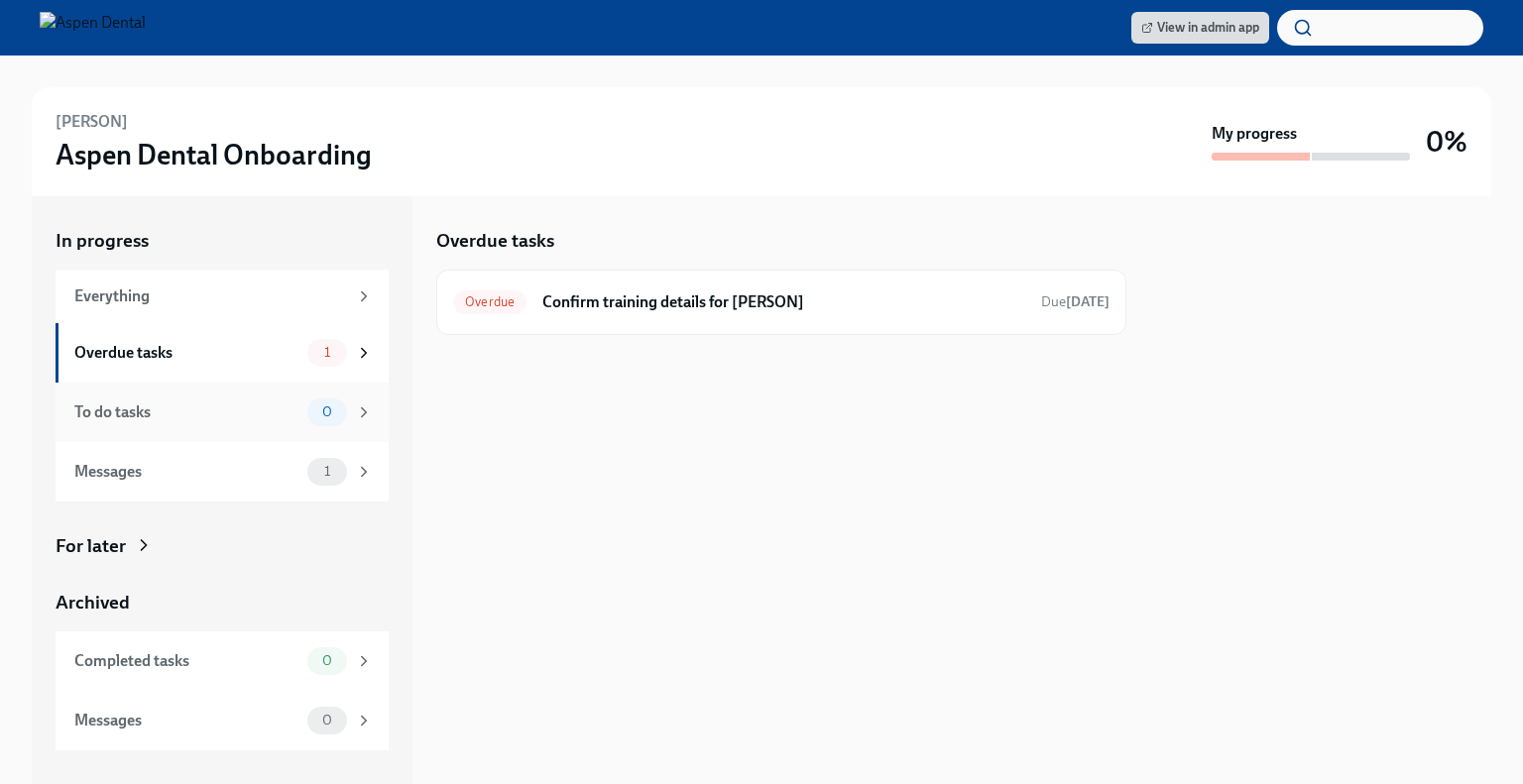 click on "To do tasks" at bounding box center (186, 412) 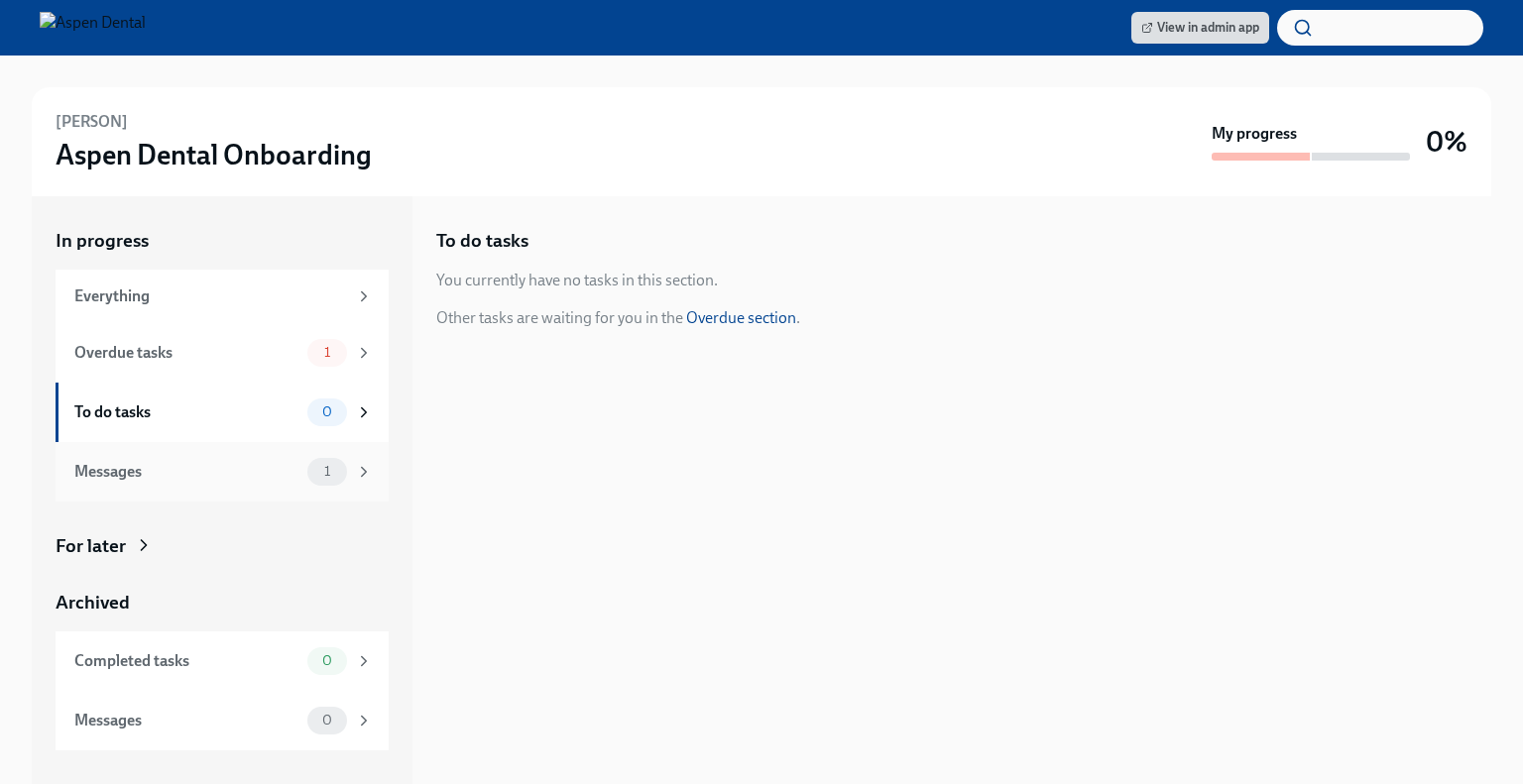 click on "Messages" at bounding box center [186, 472] 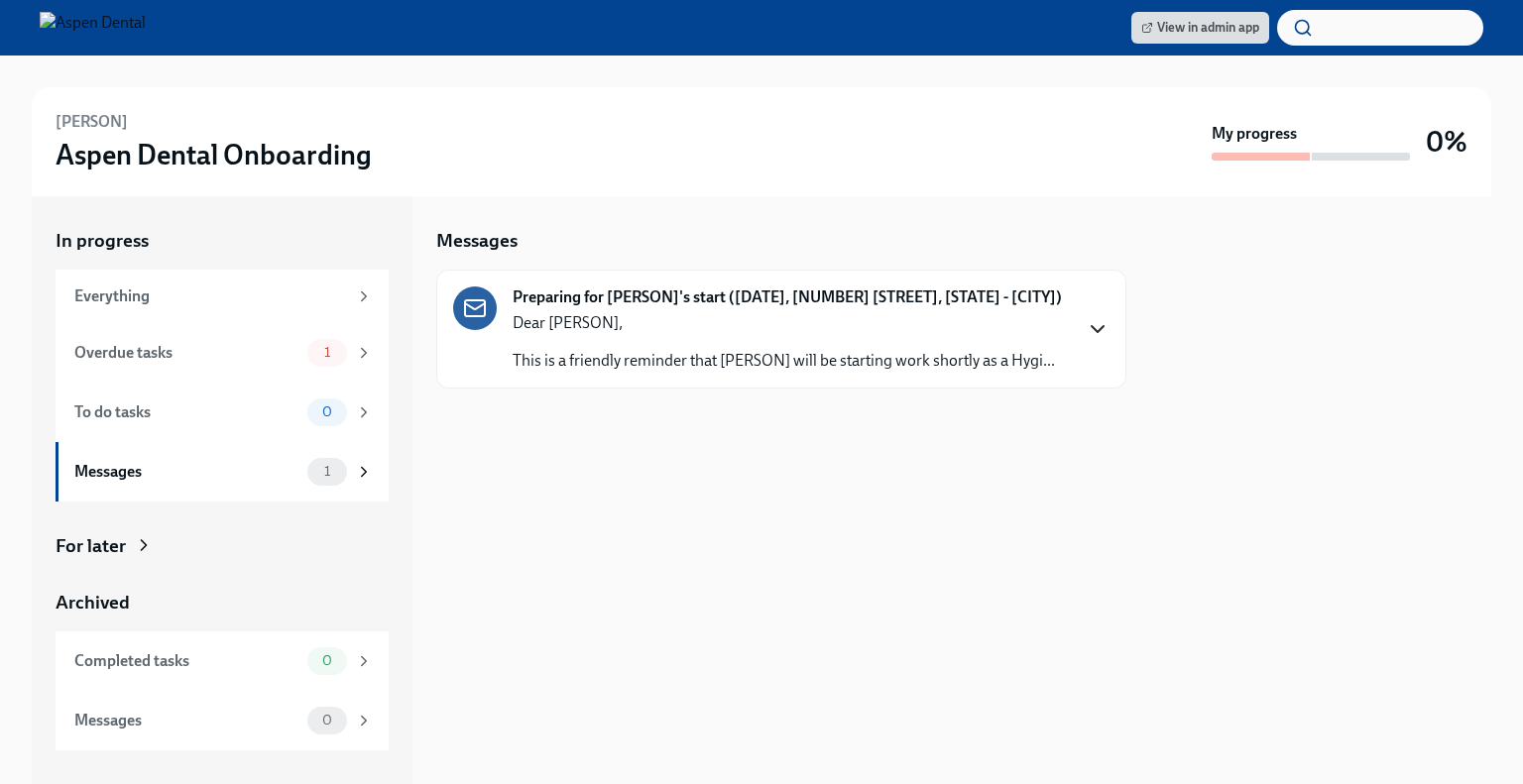 click at bounding box center (1098, 329) 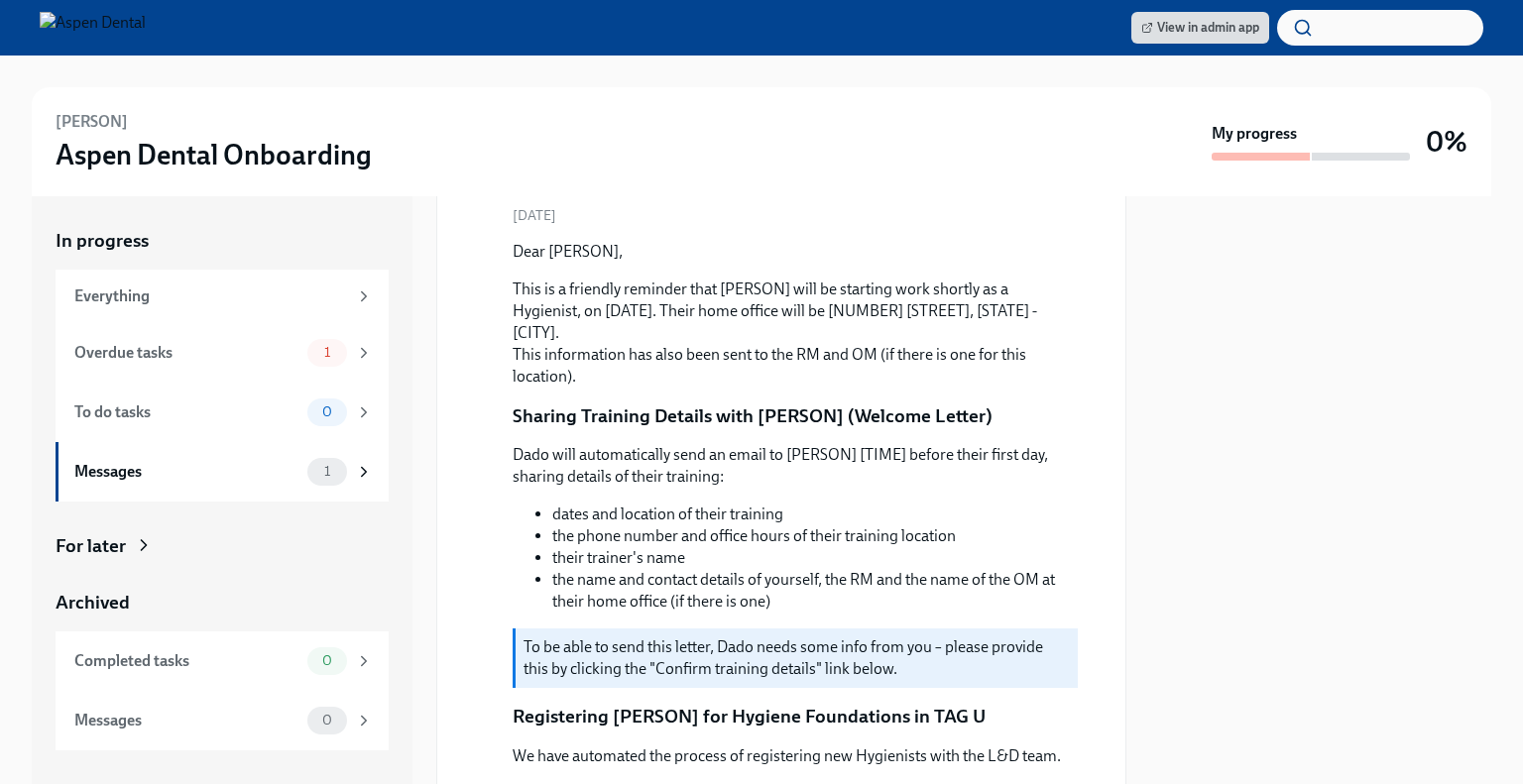 scroll, scrollTop: 0, scrollLeft: 0, axis: both 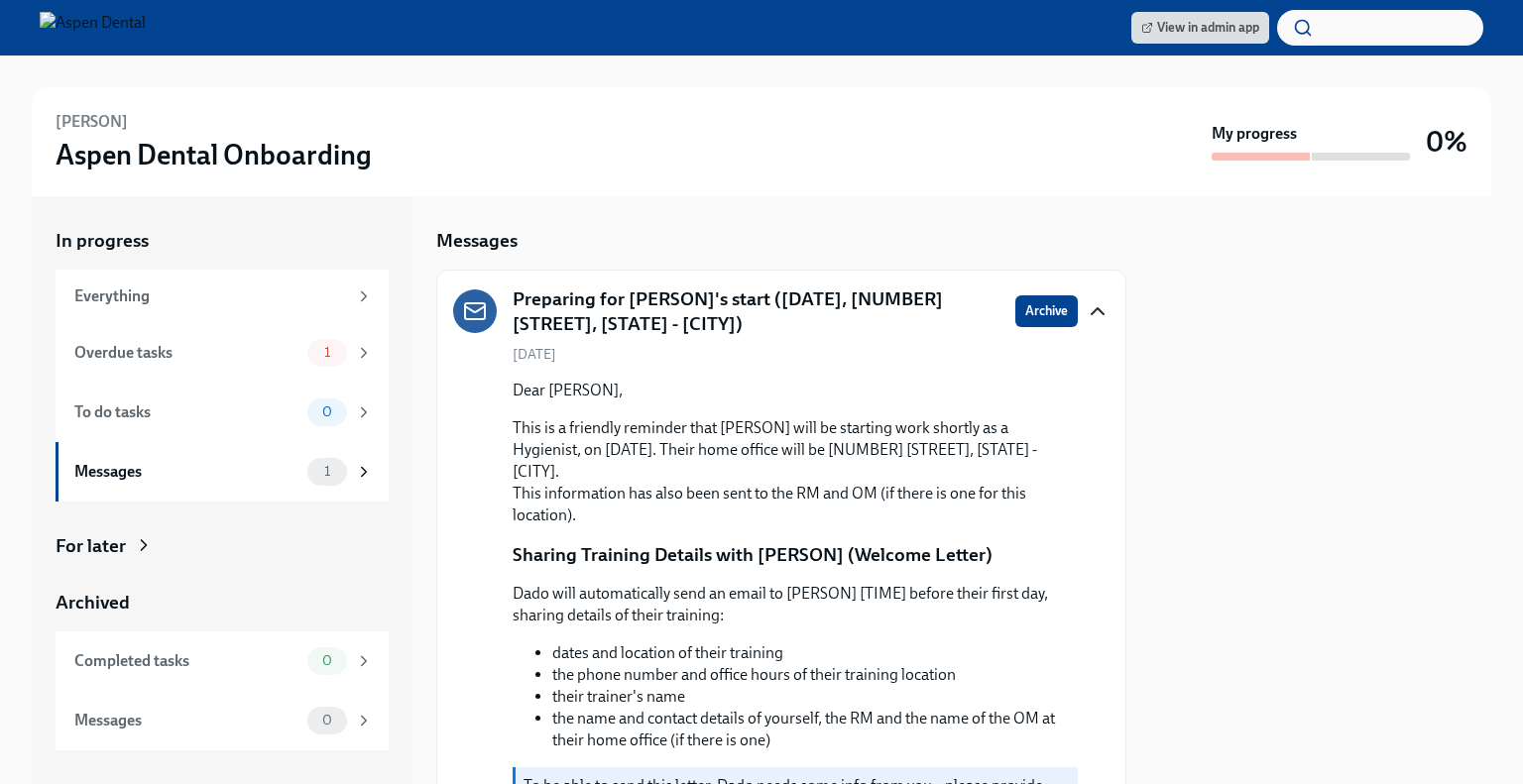 click on "Aspen Dental Onboarding" at bounding box center [213, 155] 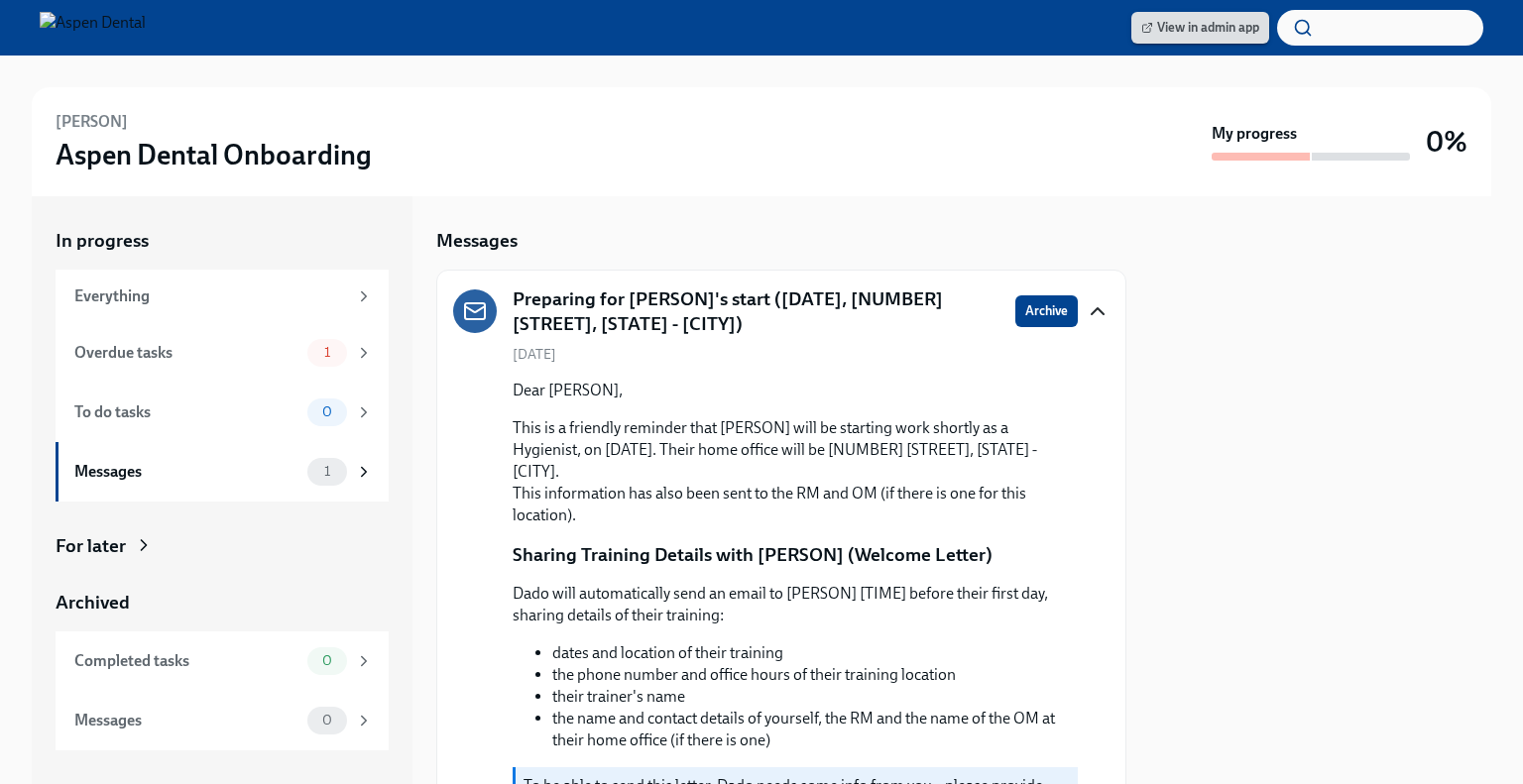 click on "View in admin app" at bounding box center (1200, 28) 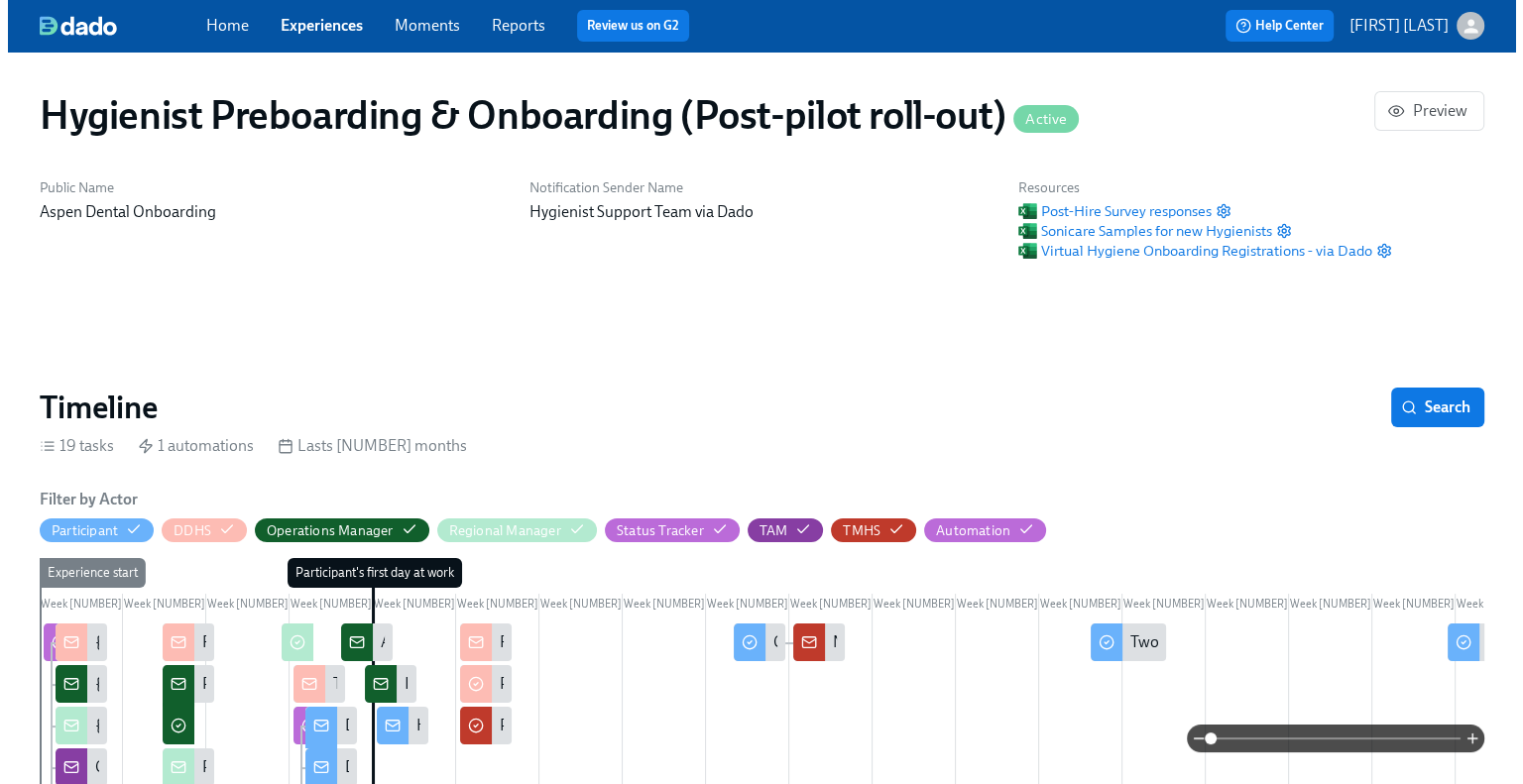 scroll, scrollTop: 12, scrollLeft: 0, axis: vertical 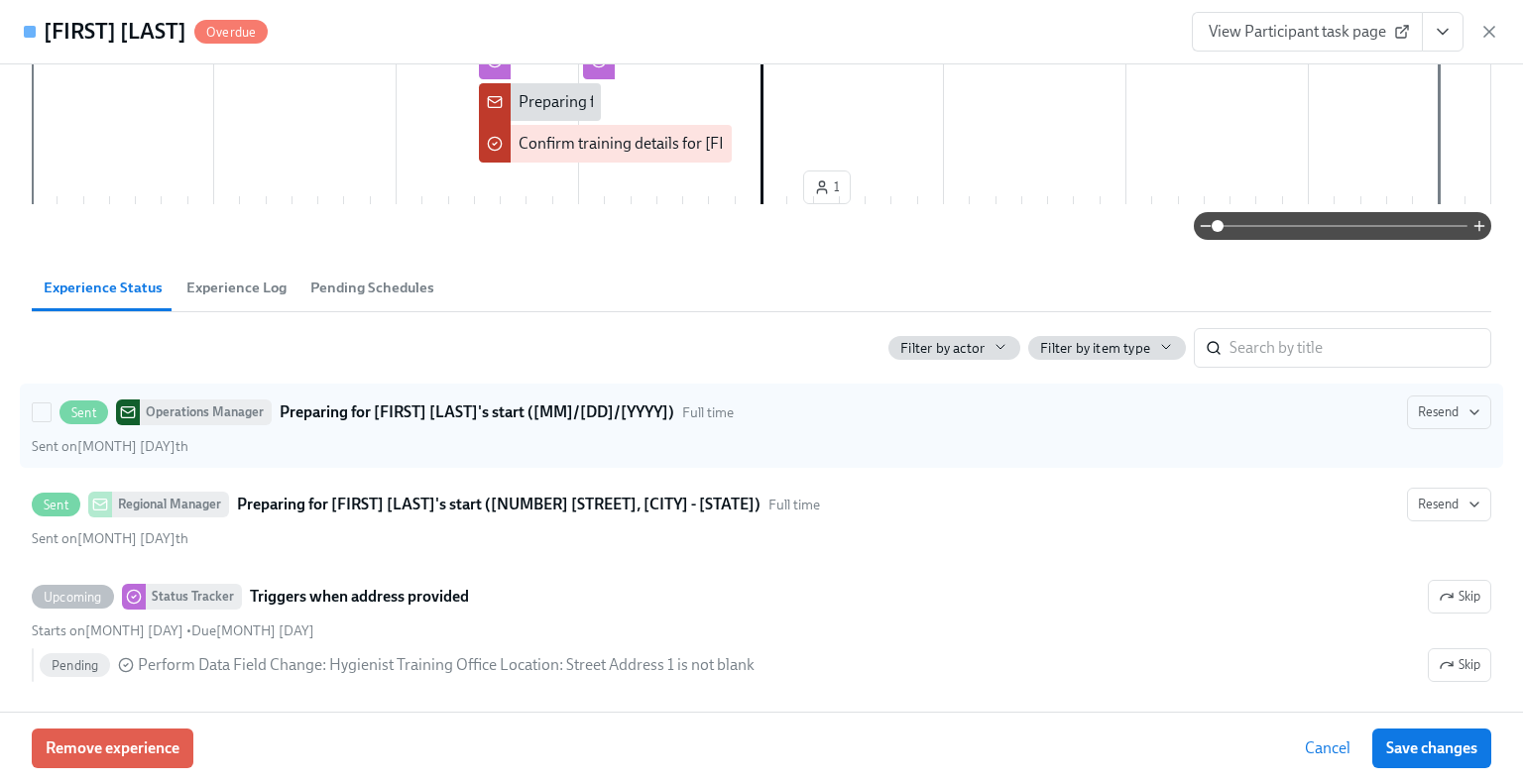 click on "Preparing for [FIRST] [LAST]'s start ([MM]/[DD]/[YYYY])" at bounding box center (477, 412) 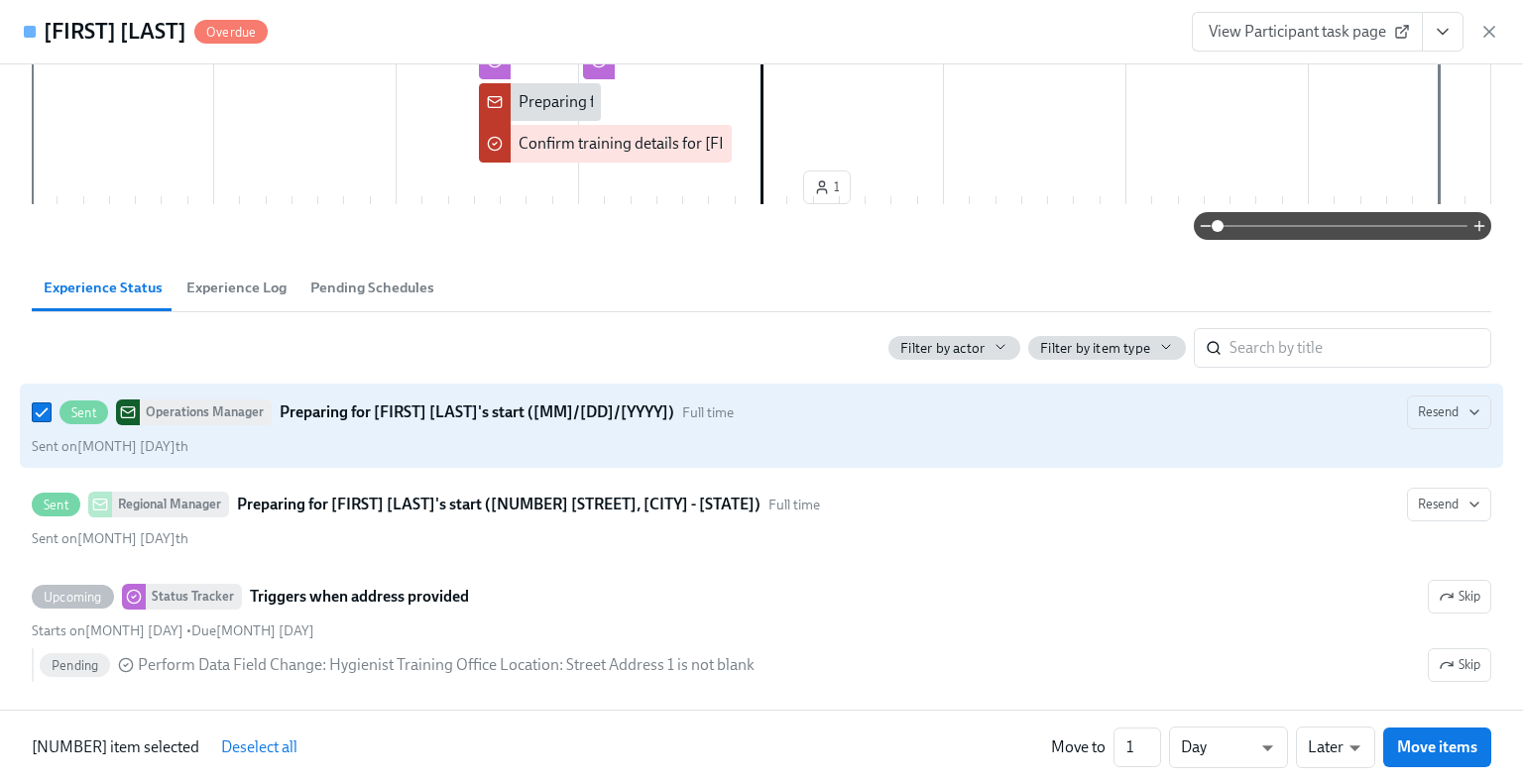 click on "Preparing for [FIRST] [LAST]'s start ([MM]/[DD]/[YYYY])" at bounding box center [477, 412] 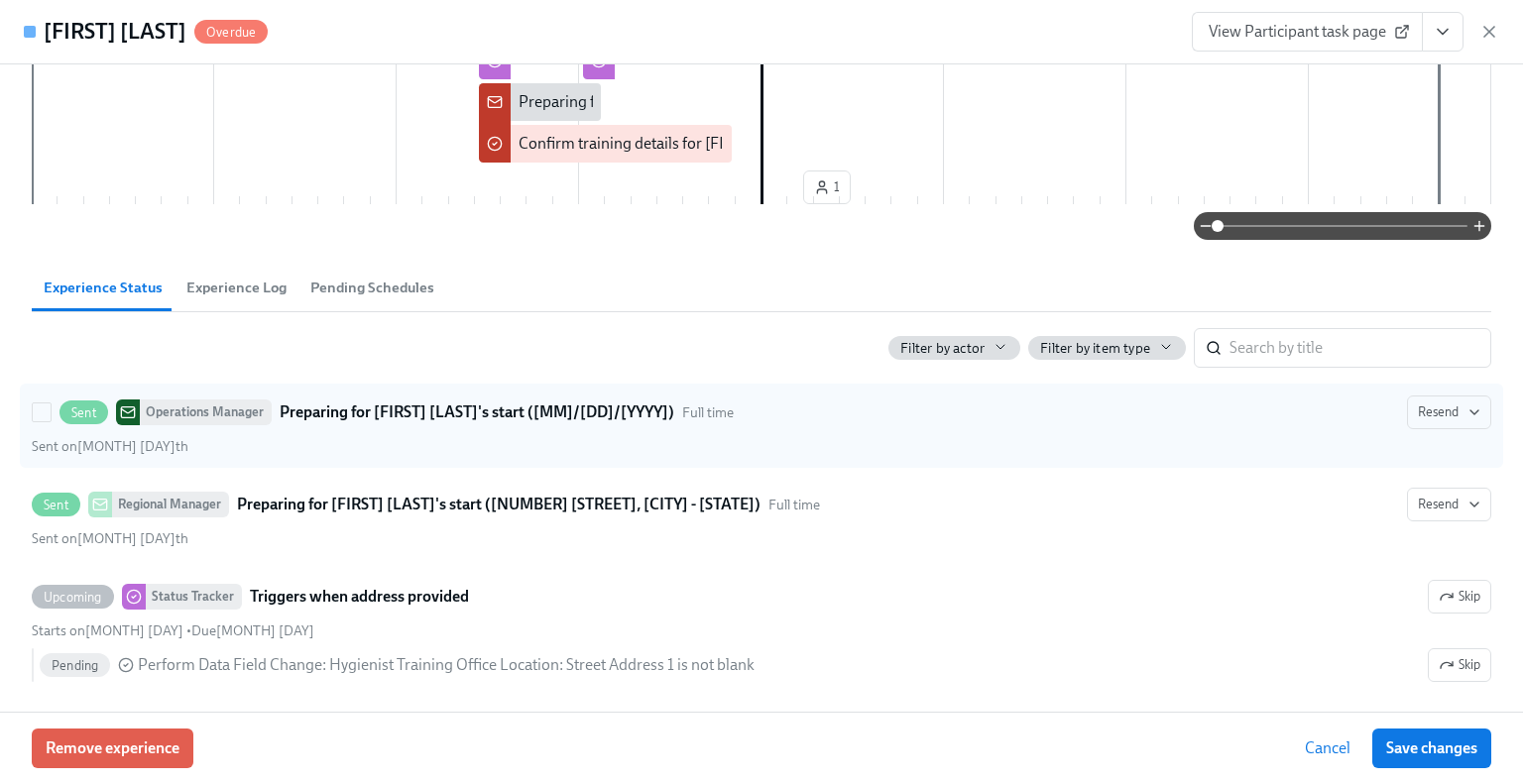 click on "Preparing for [FIRST] [LAST]'s start ([MM]/[DD]/[YYYY])" at bounding box center [477, 412] 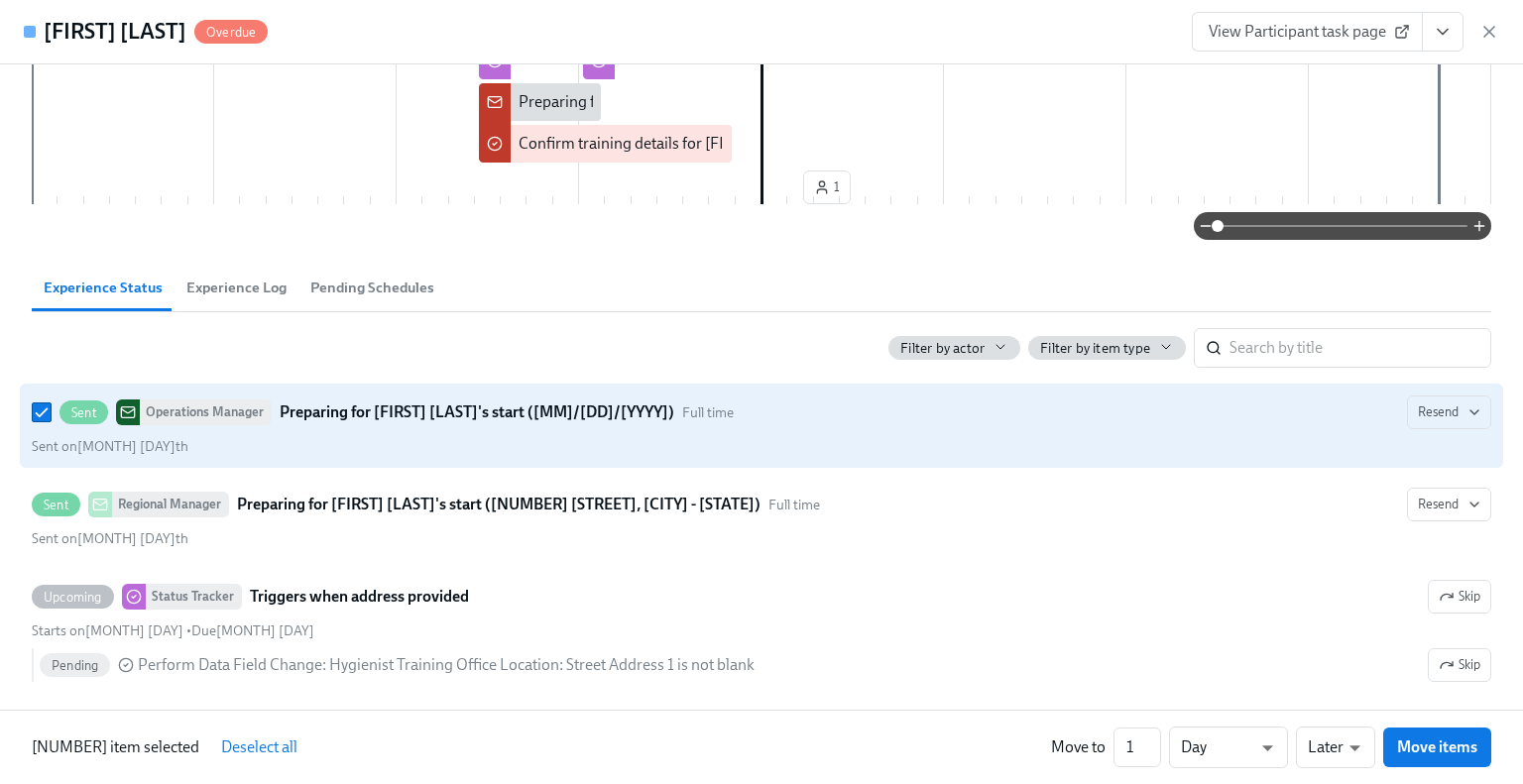 click on "Preparing for [FIRST] [LAST]'s start ([MM]/[DD]/[YYYY])" at bounding box center [477, 412] 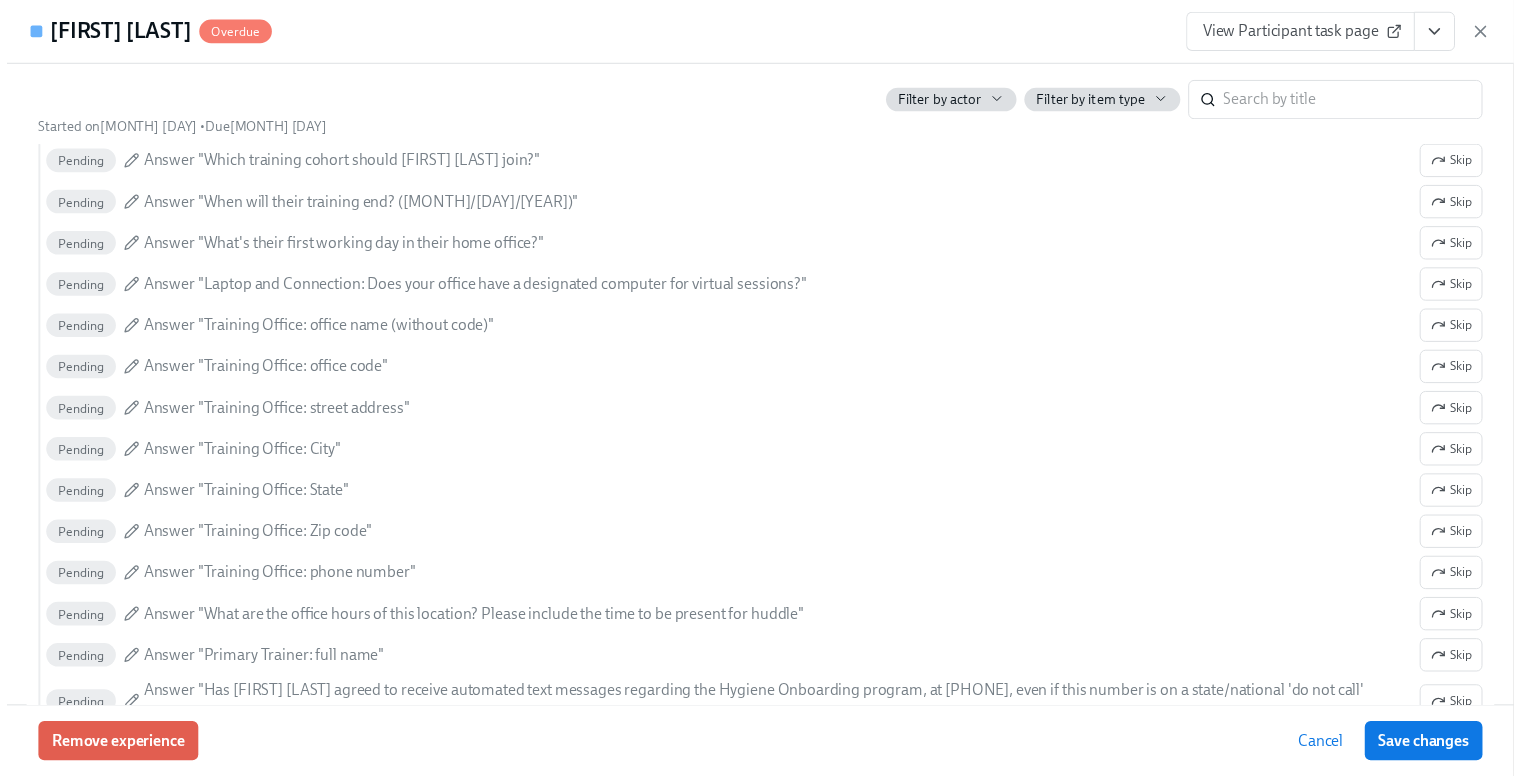 scroll, scrollTop: 3825, scrollLeft: 0, axis: vertical 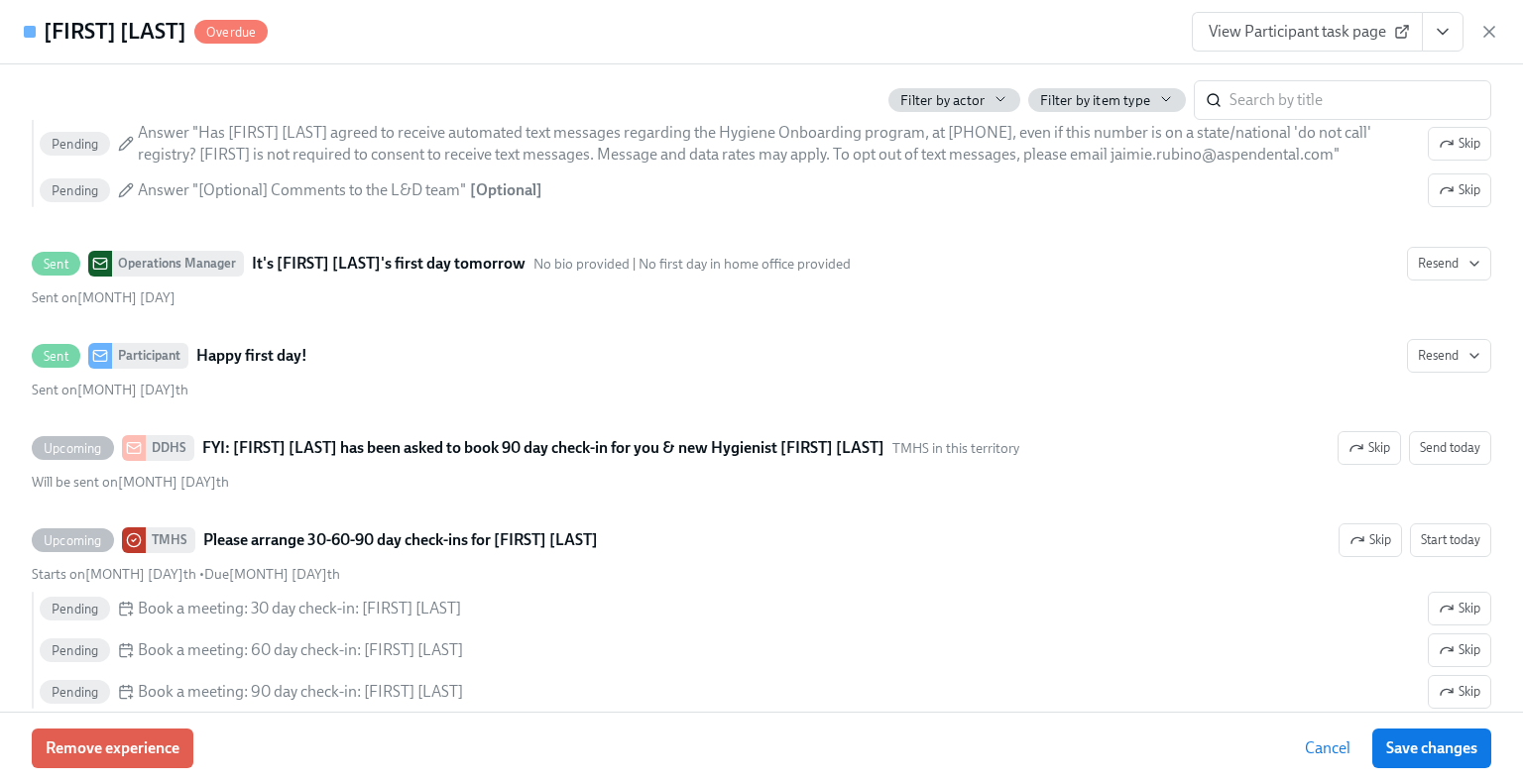 click on "Cancel" at bounding box center [1328, 748] 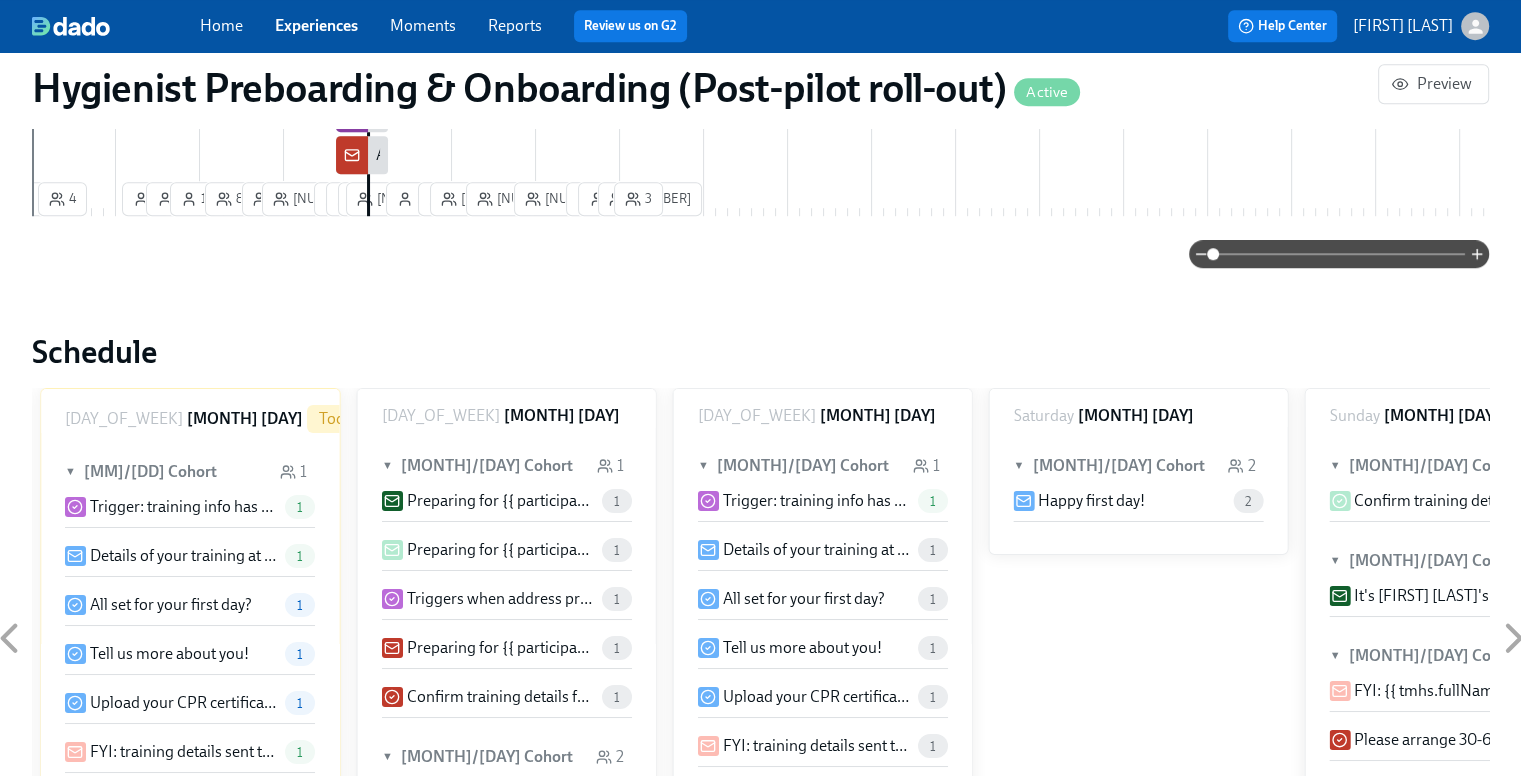 scroll, scrollTop: 1270, scrollLeft: 0, axis: vertical 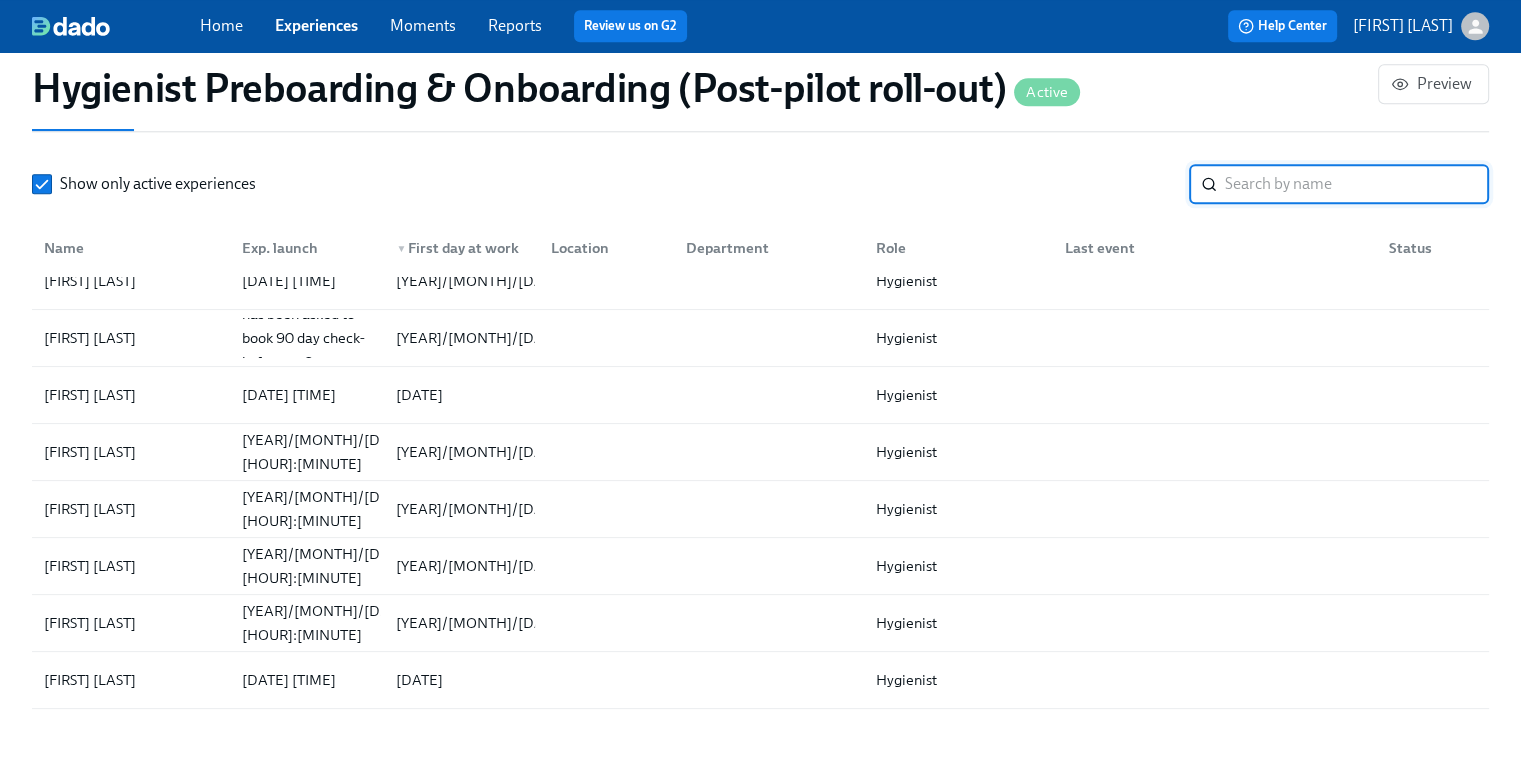 click at bounding box center (1357, 184) 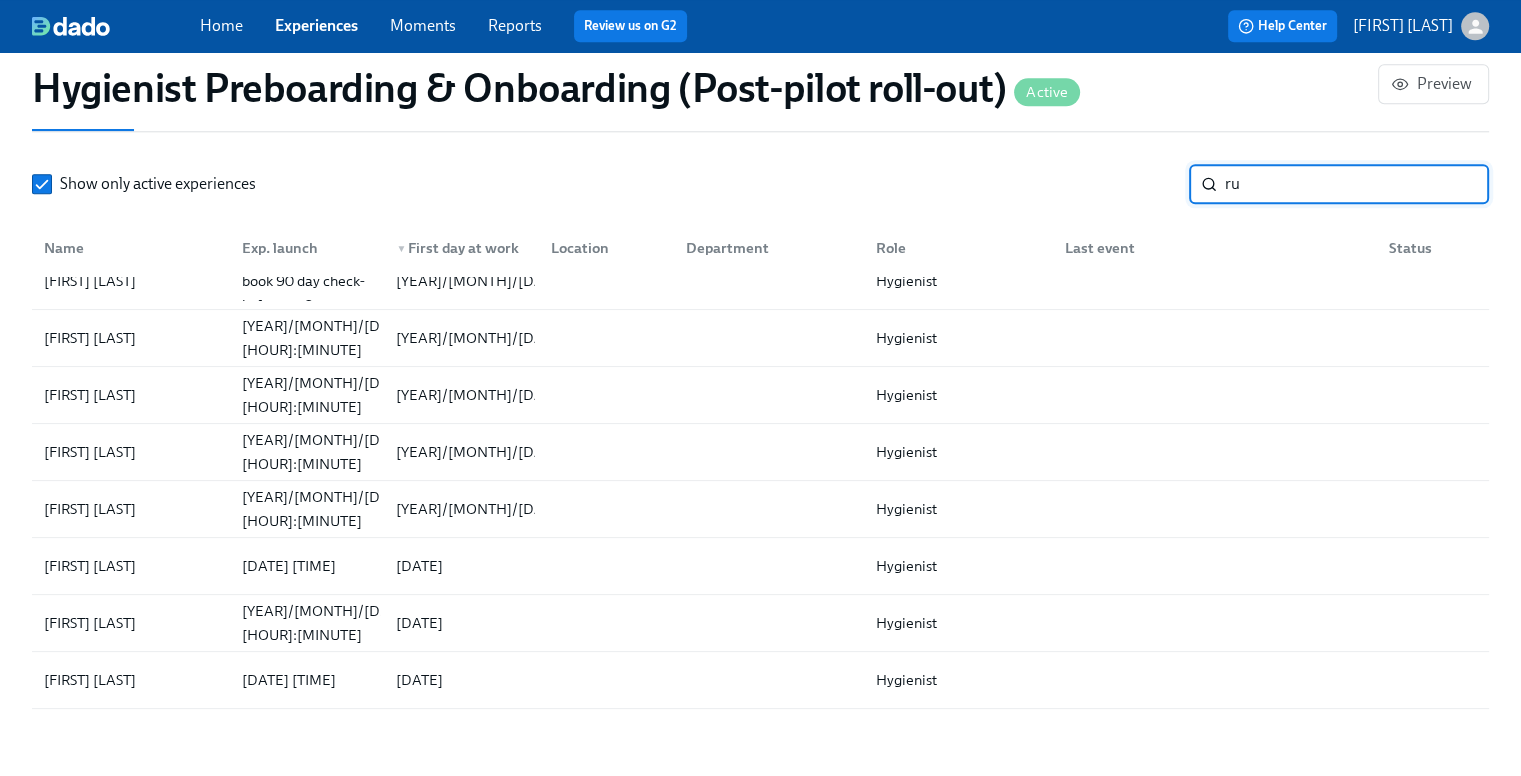 scroll, scrollTop: 479, scrollLeft: 0, axis: vertical 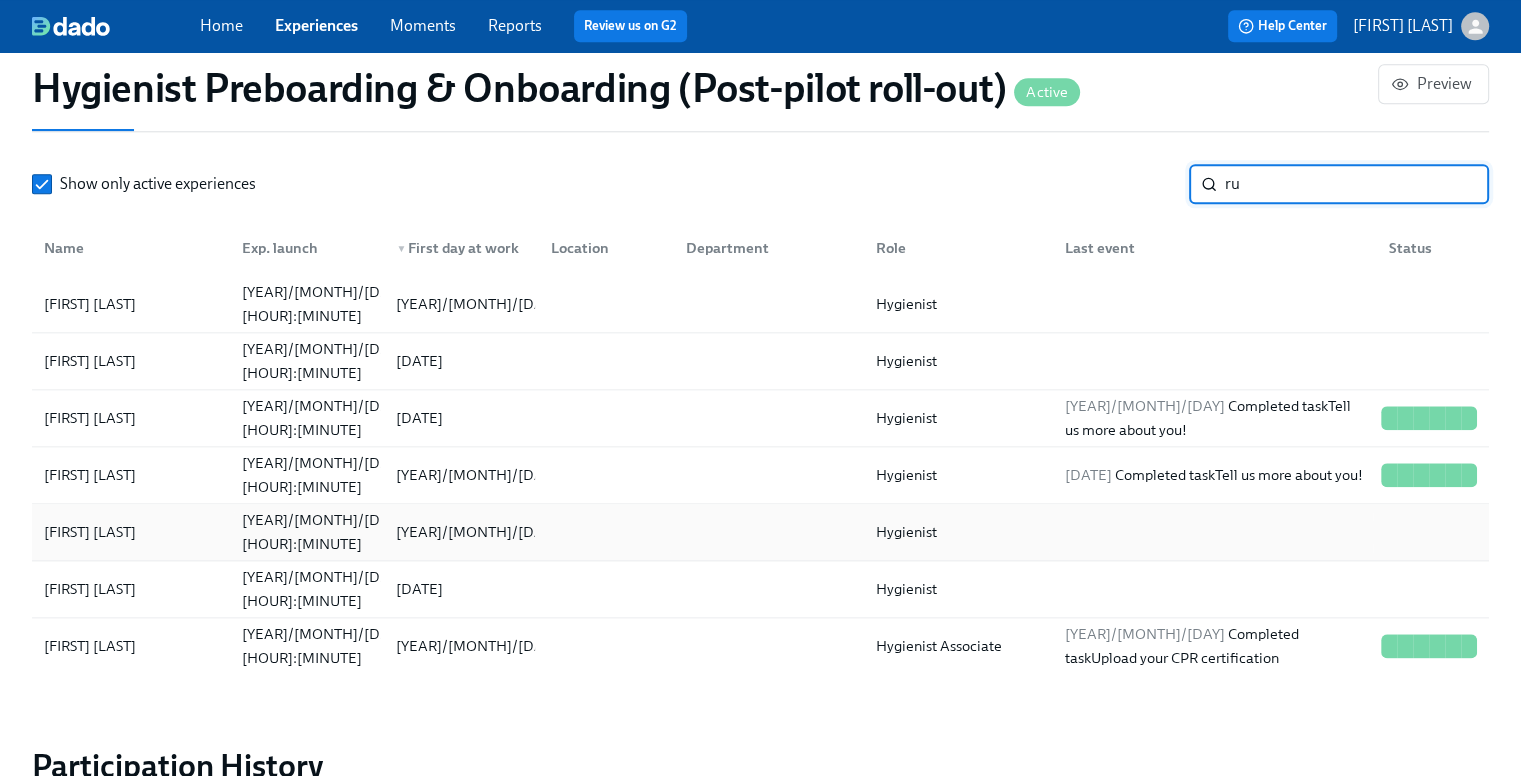 type on "ru" 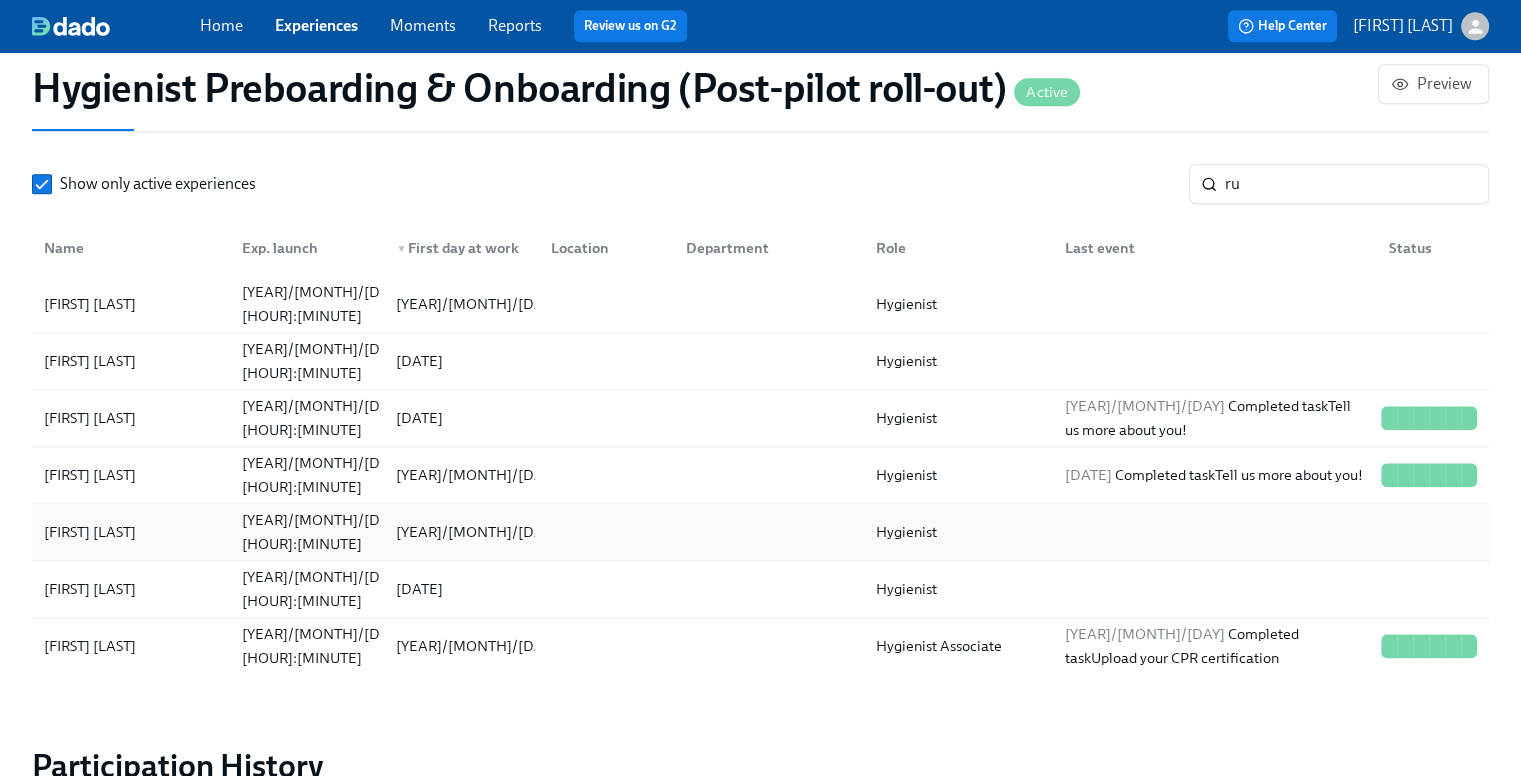 click on "Hygienist" at bounding box center (955, 304) 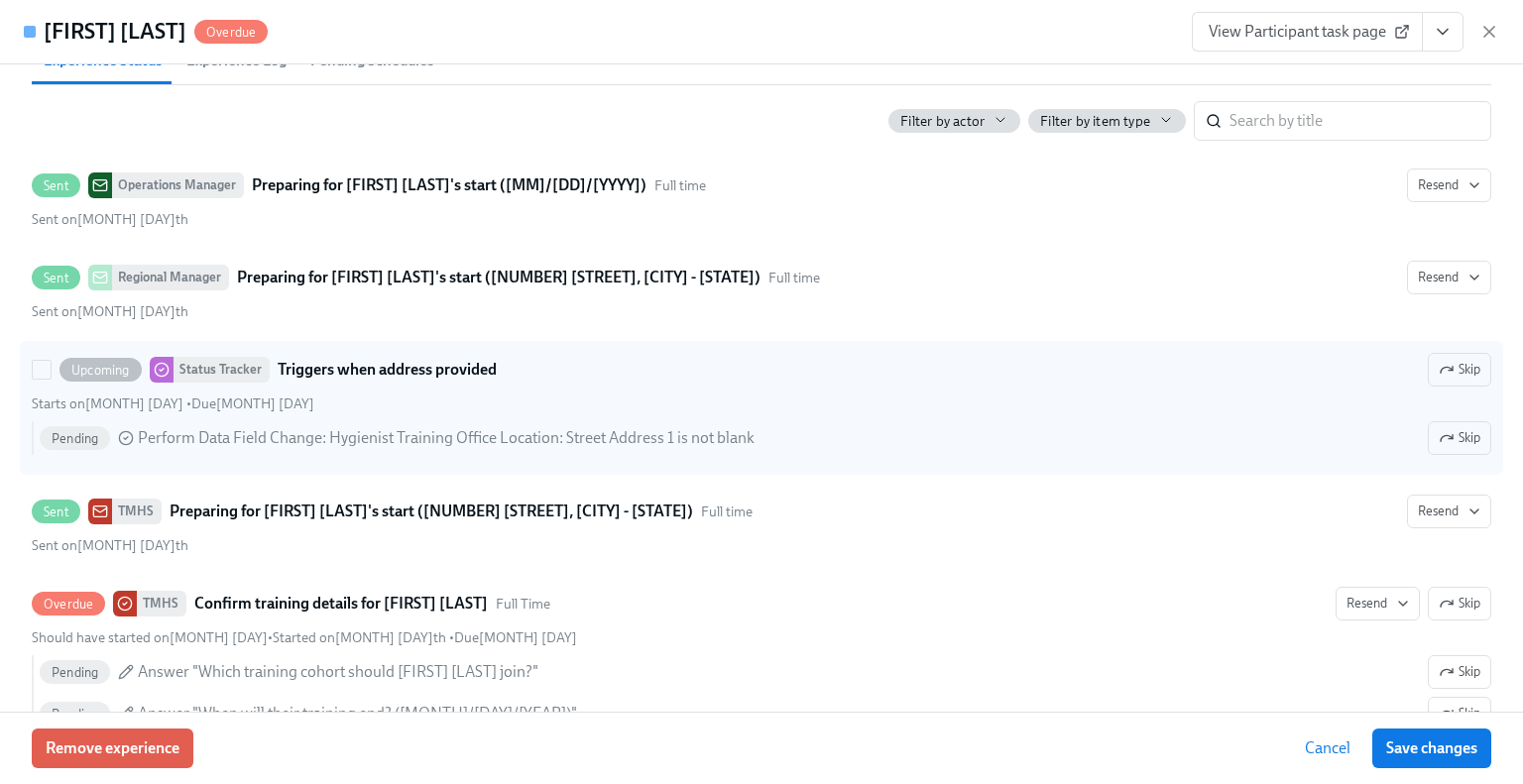 scroll, scrollTop: 627, scrollLeft: 0, axis: vertical 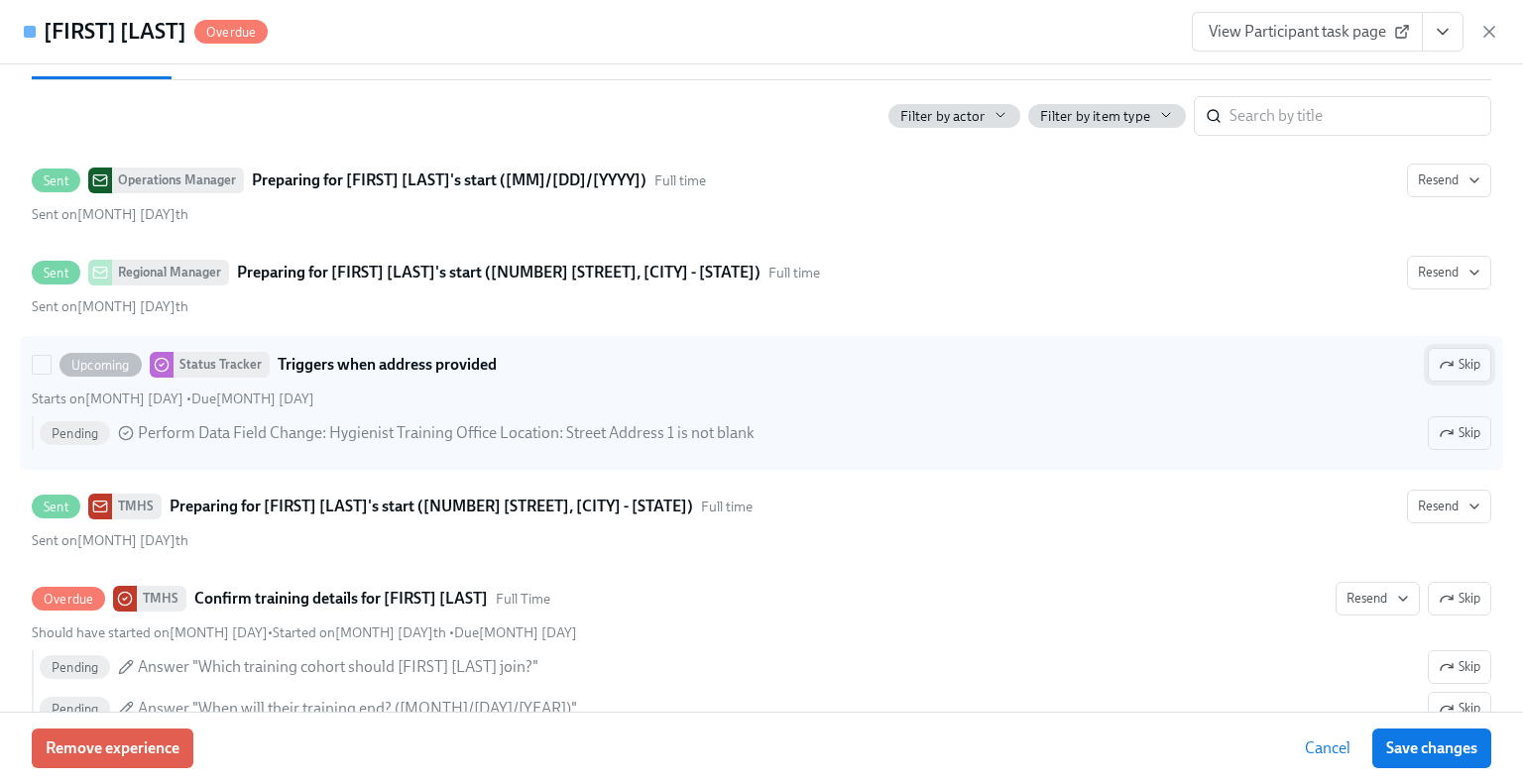 click on "Skip" at bounding box center (1460, 365) 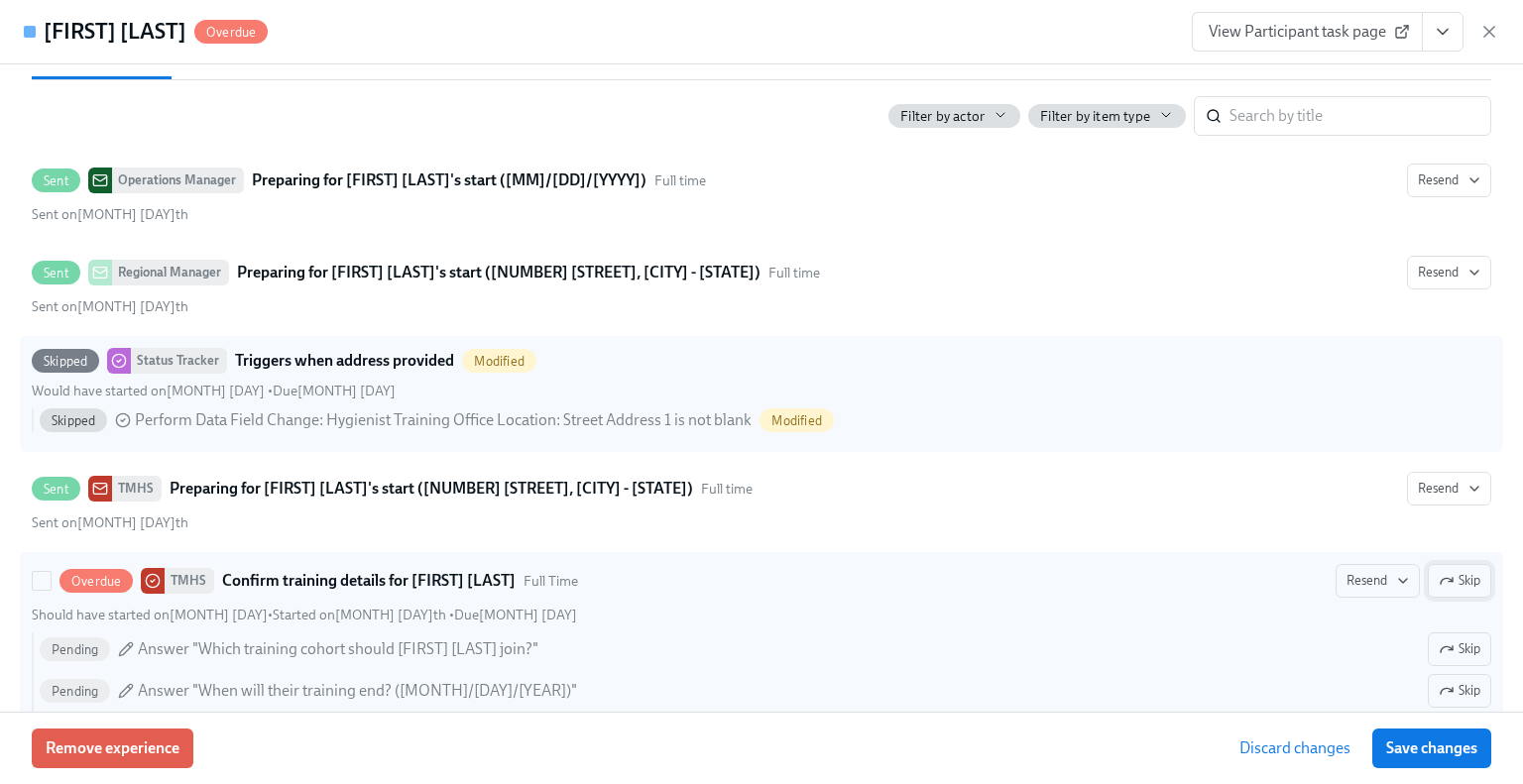 click on "Skip" at bounding box center [1377, 581] 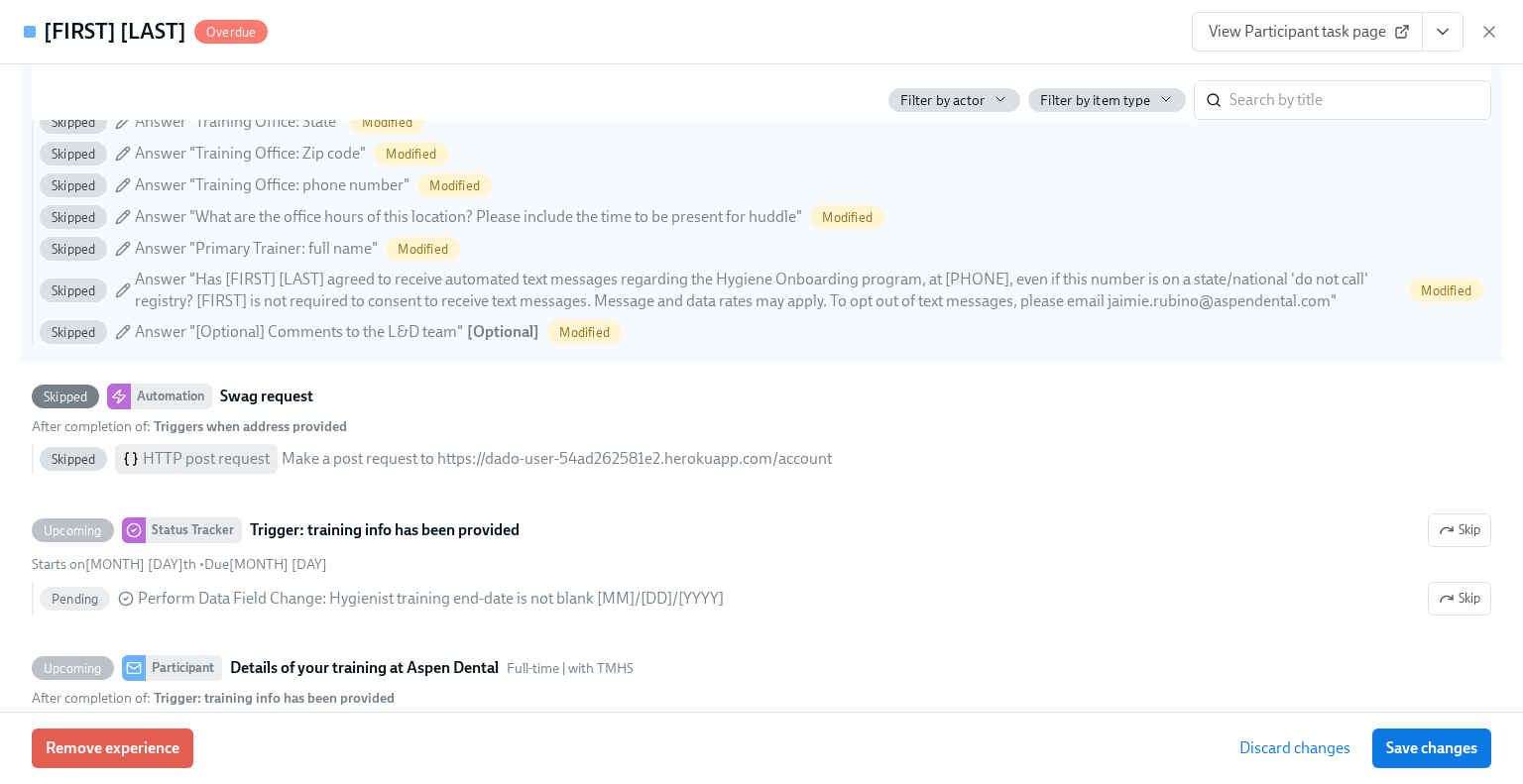 scroll, scrollTop: 1408, scrollLeft: 0, axis: vertical 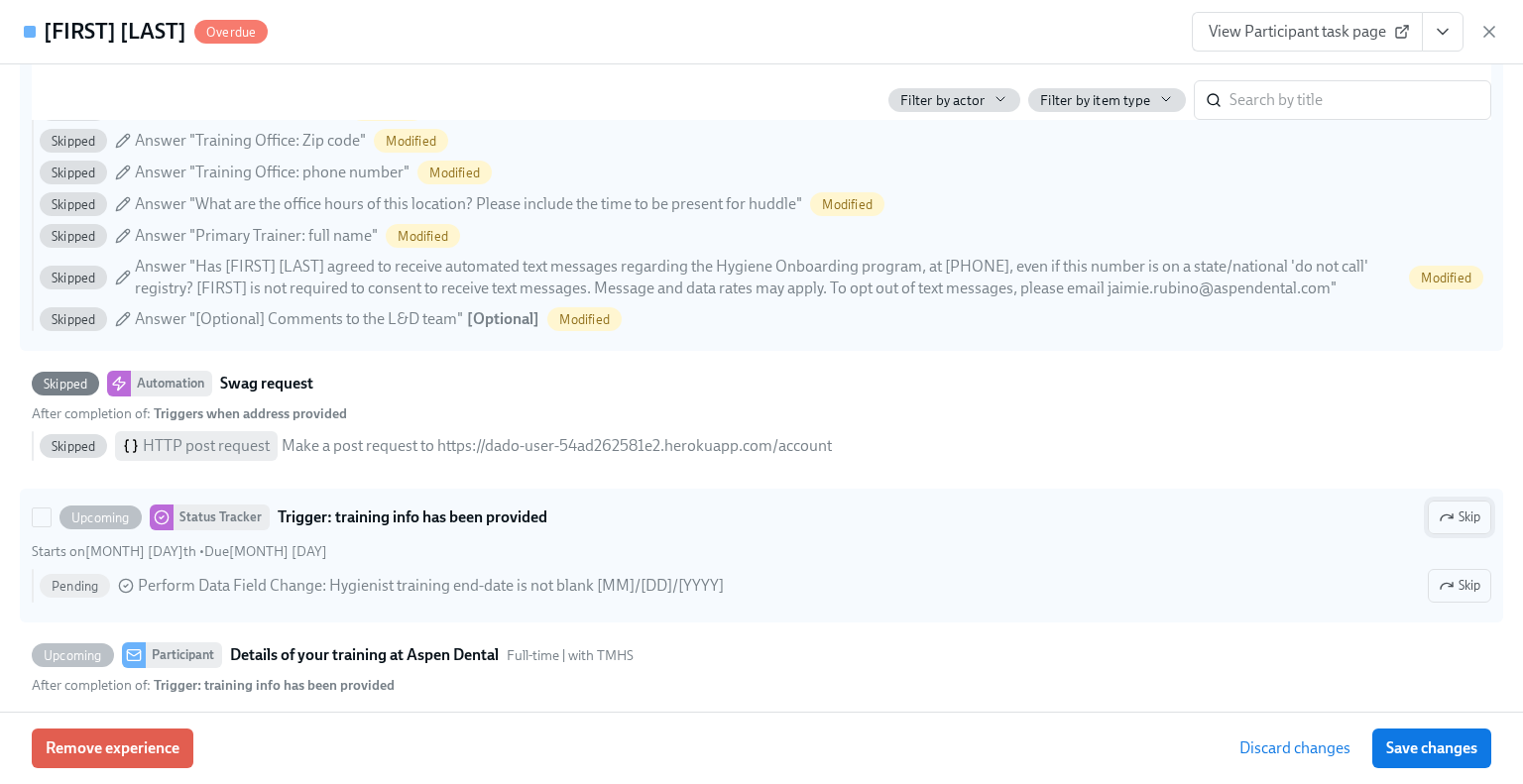 click at bounding box center [1447, 517] 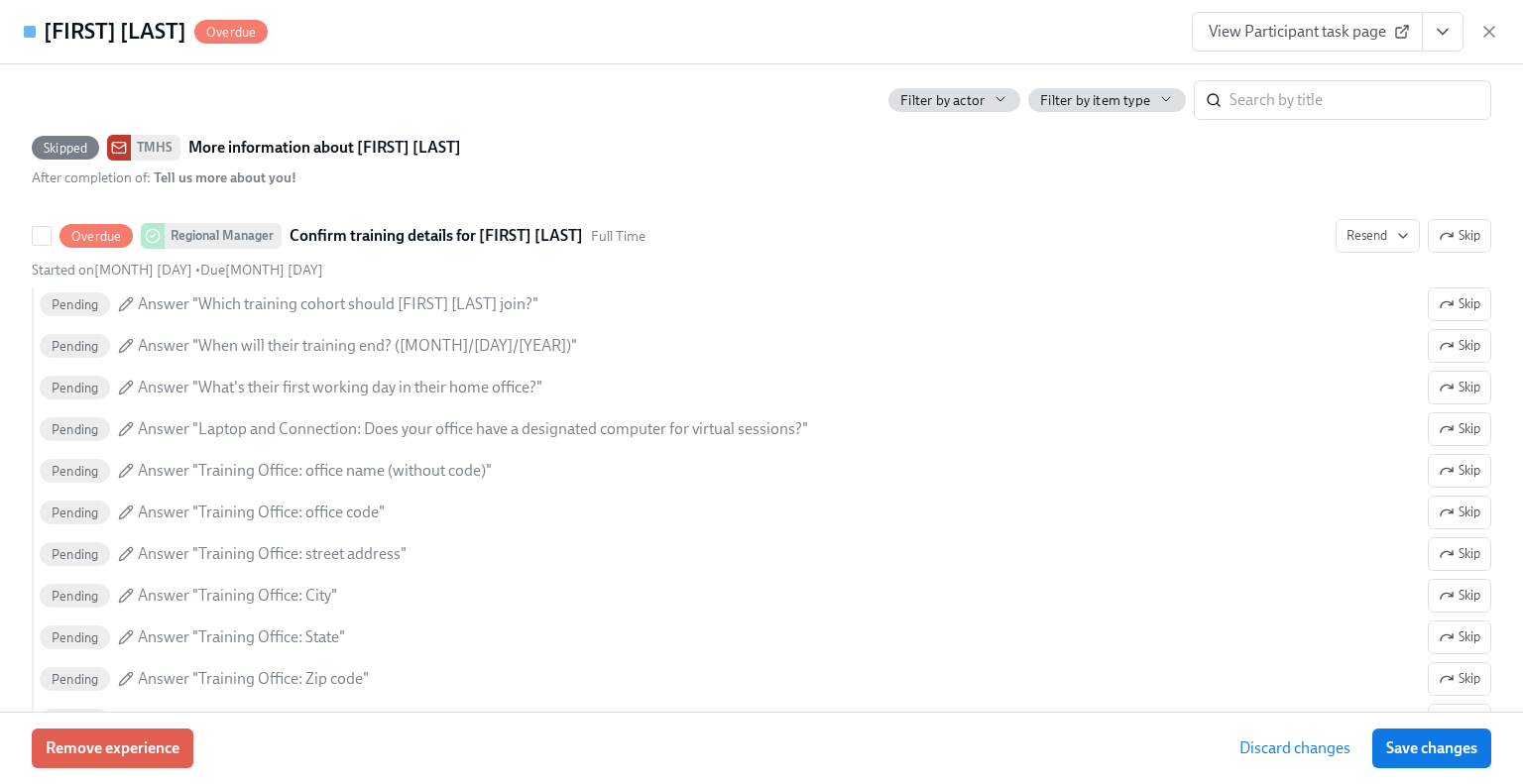 scroll, scrollTop: 2904, scrollLeft: 0, axis: vertical 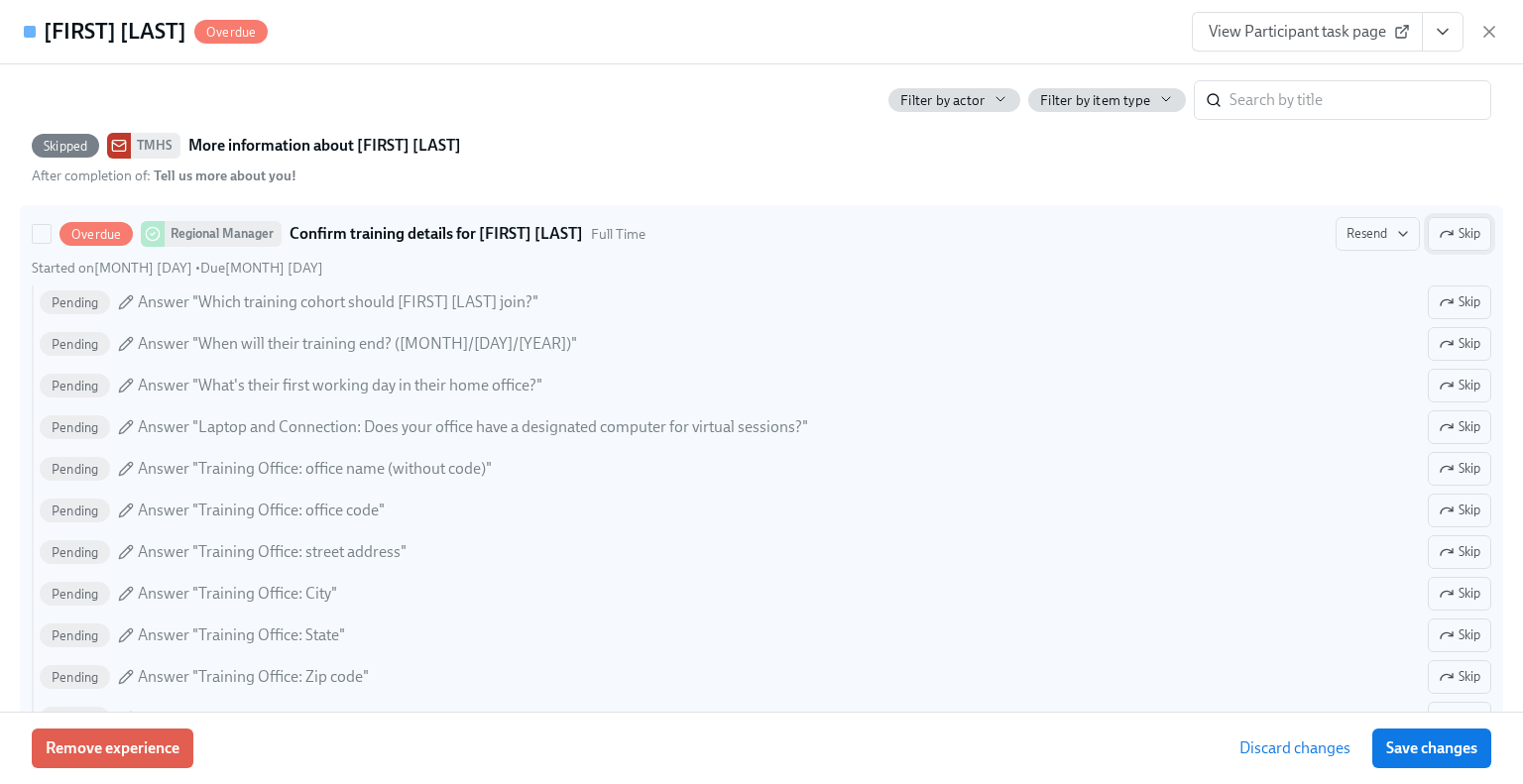 click on "Skip" at bounding box center [1377, 234] 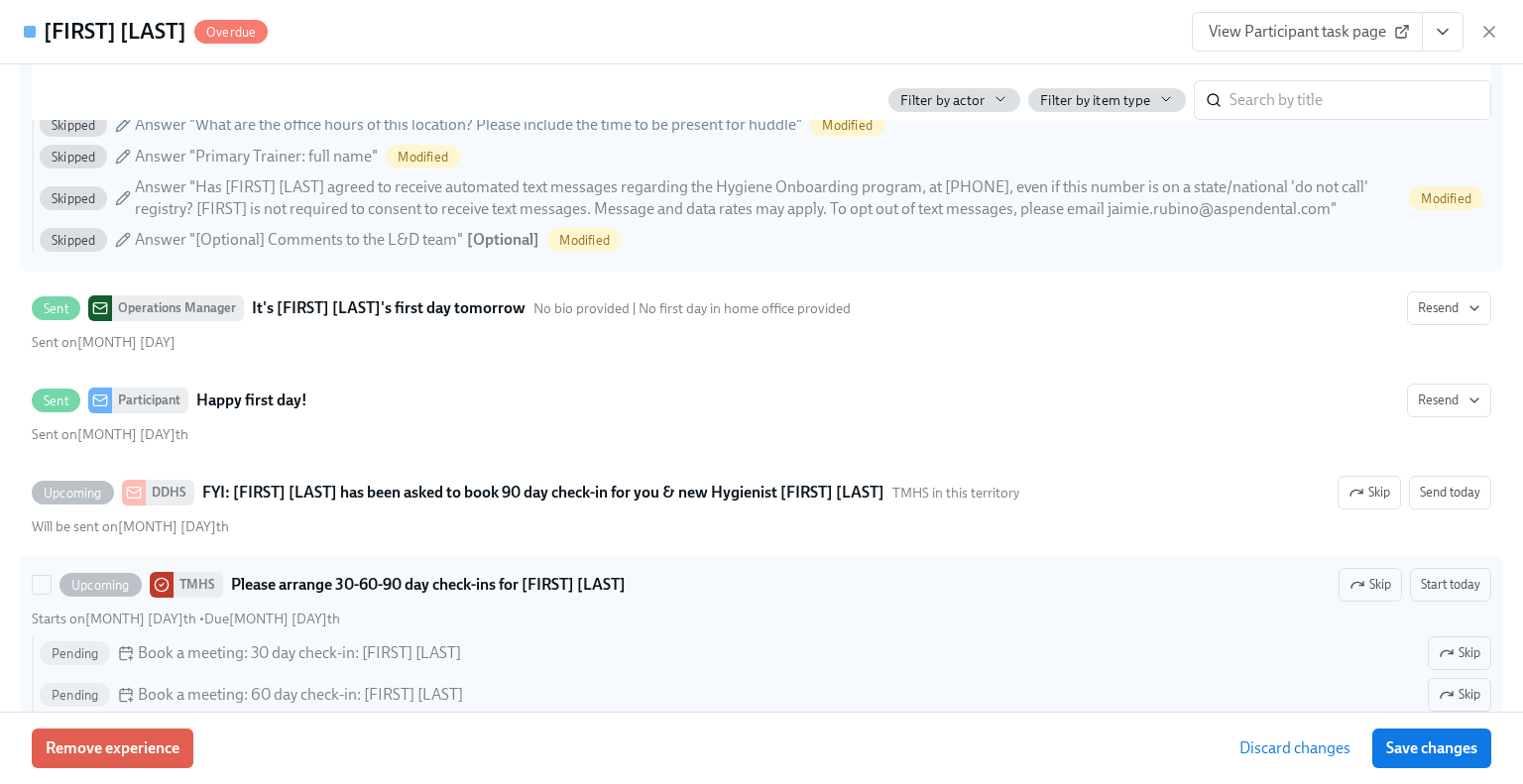 scroll, scrollTop: 3476, scrollLeft: 0, axis: vertical 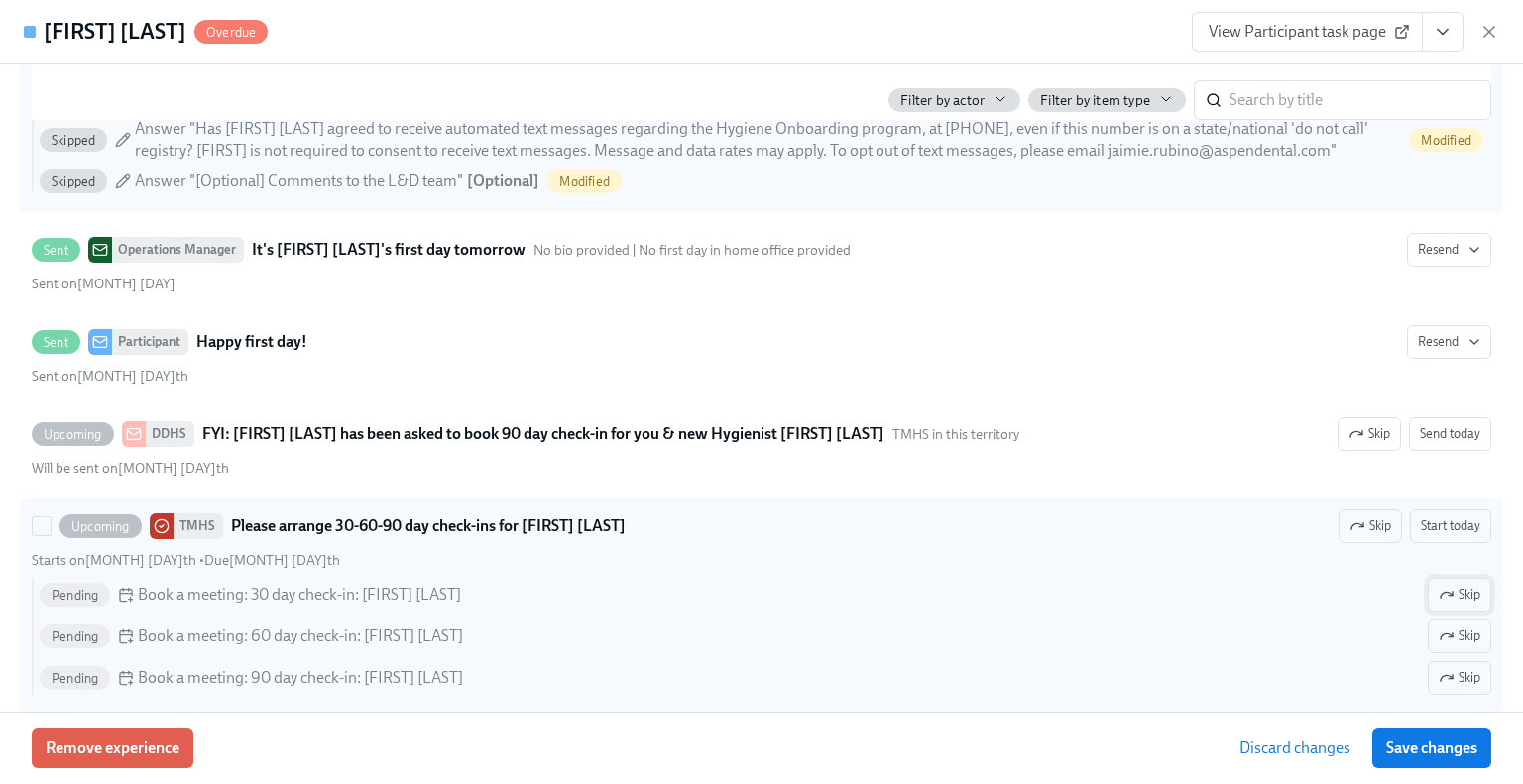click on "Skip" at bounding box center [1460, 595] 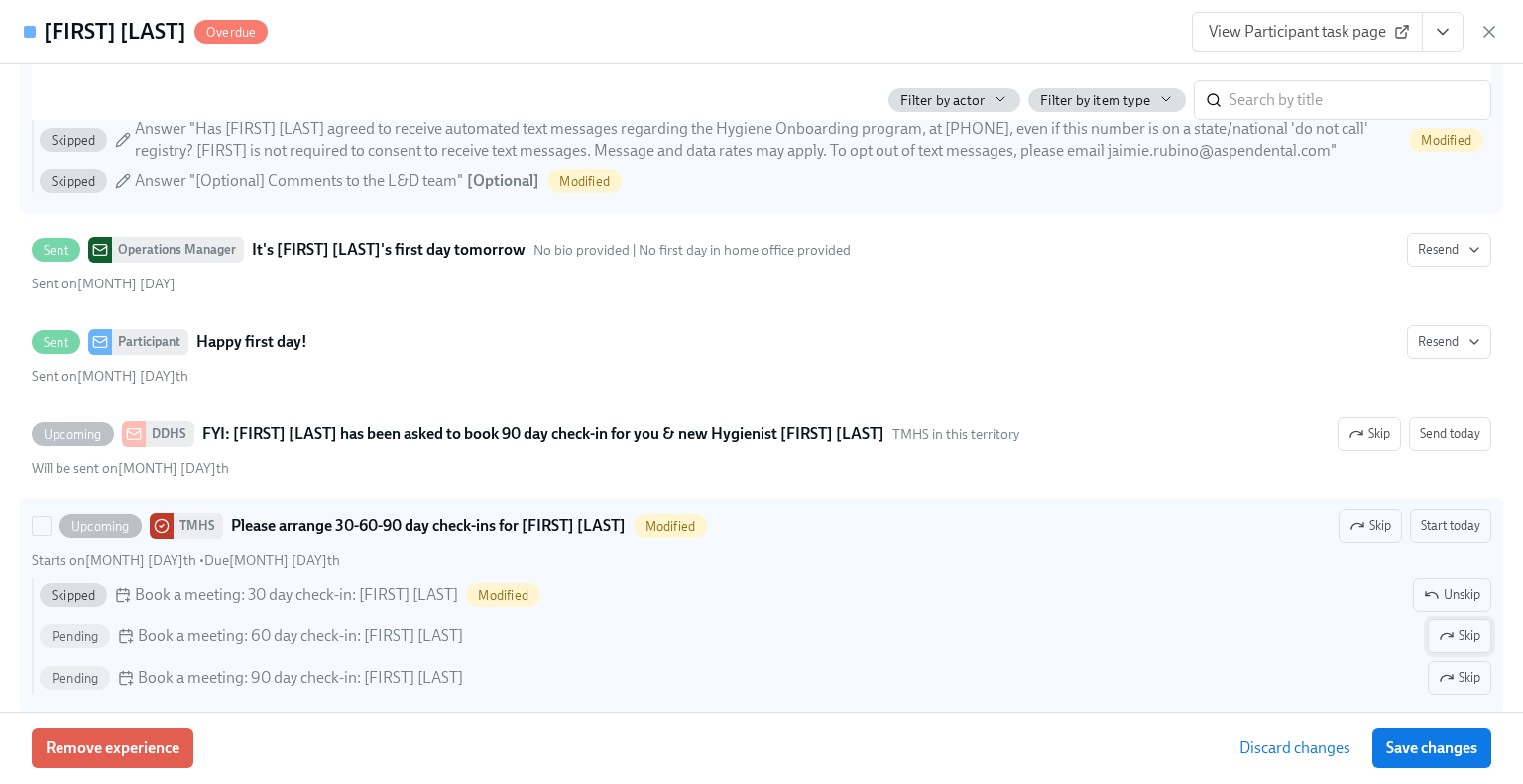 click on "Skip" at bounding box center (1452, 595) 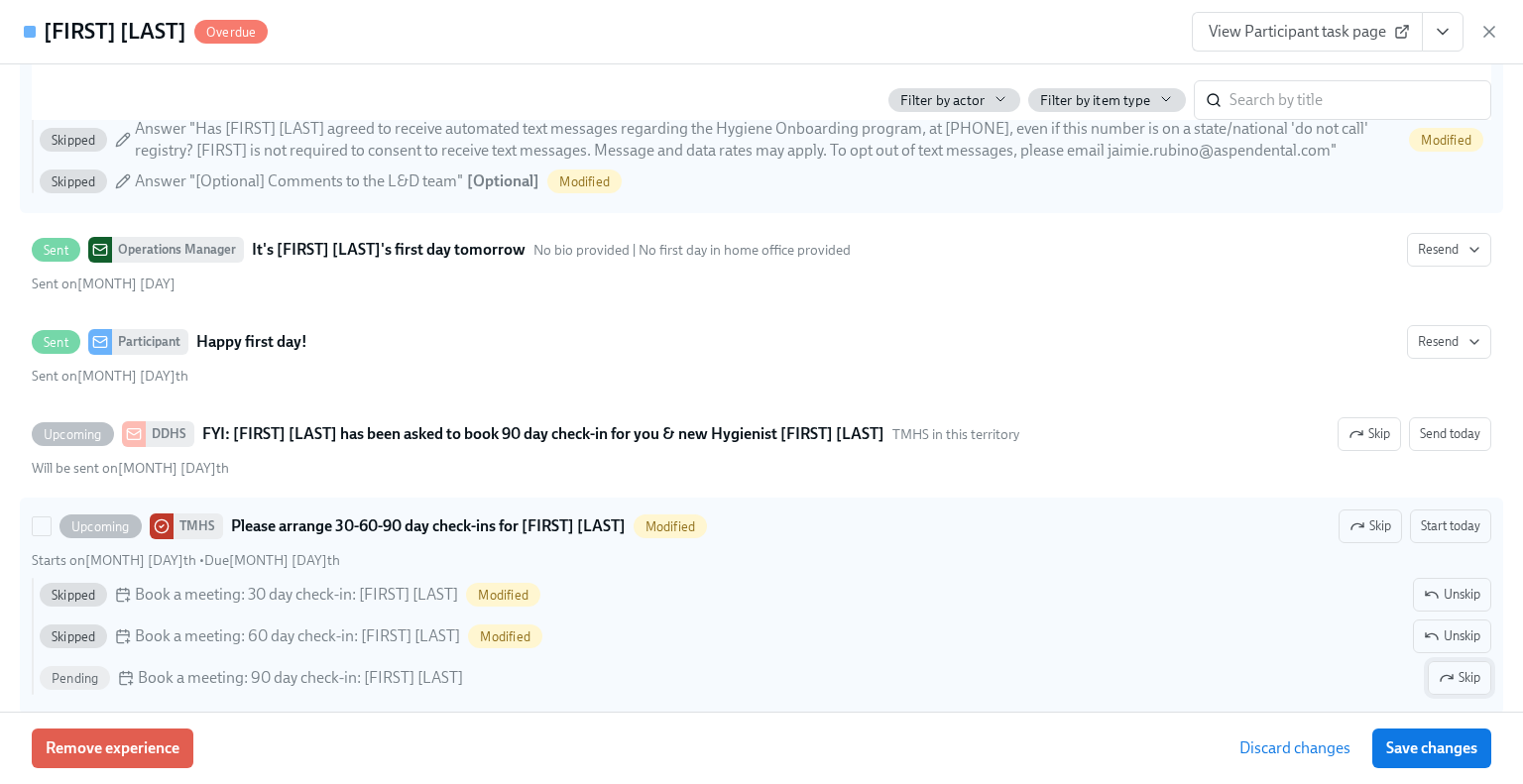 click on "Skip" at bounding box center [1452, 595] 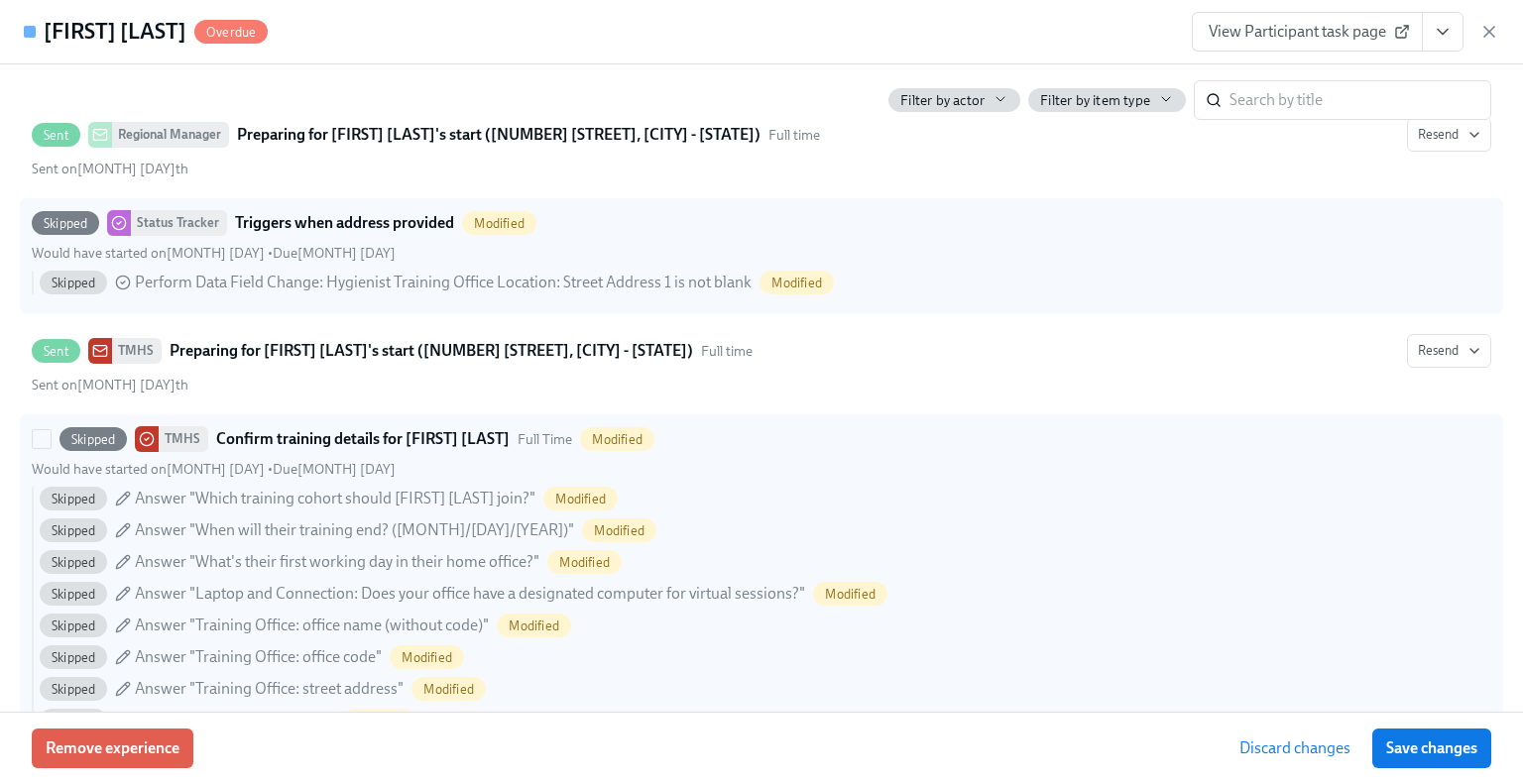 scroll, scrollTop: 764, scrollLeft: 0, axis: vertical 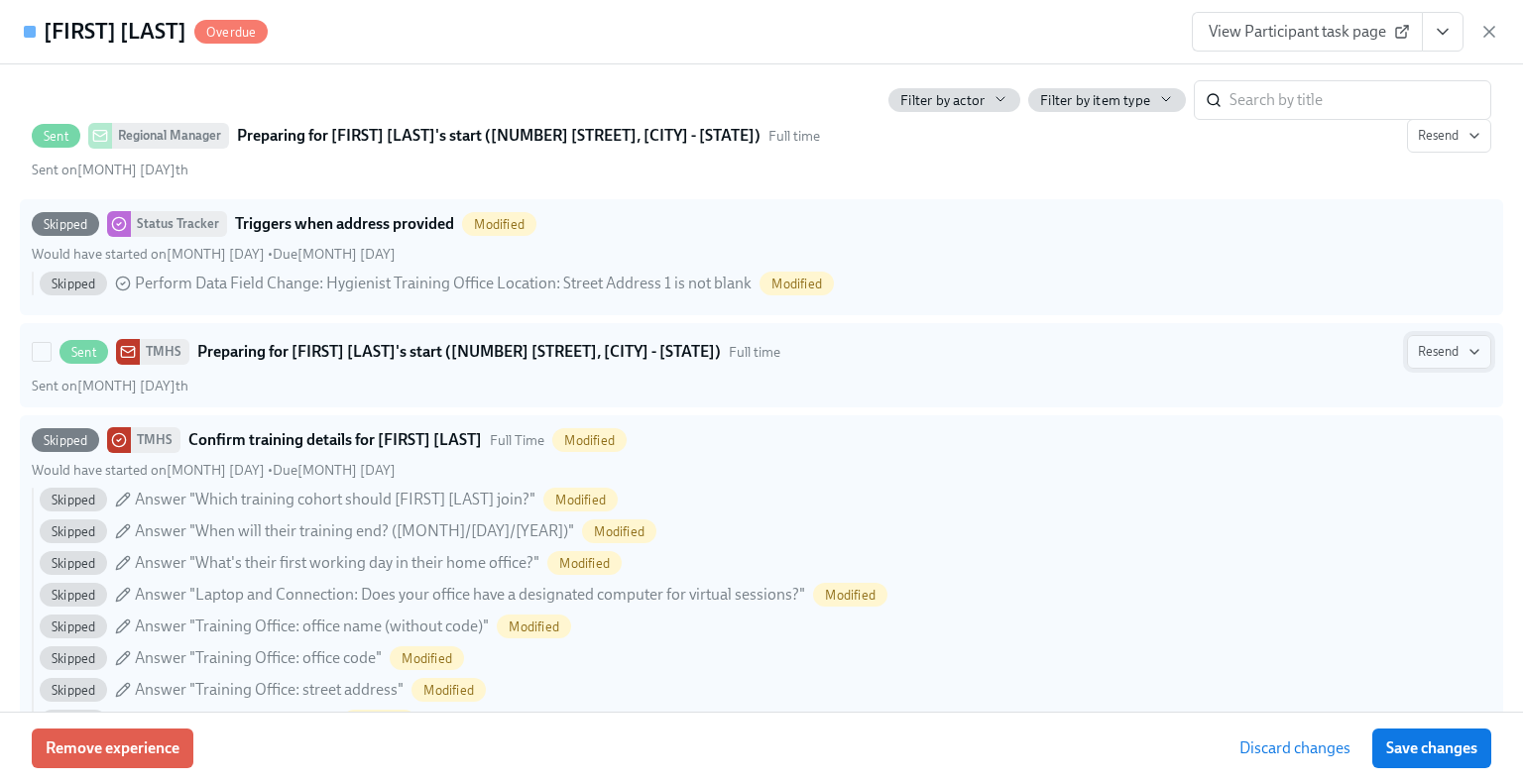 click at bounding box center [1474, 352] 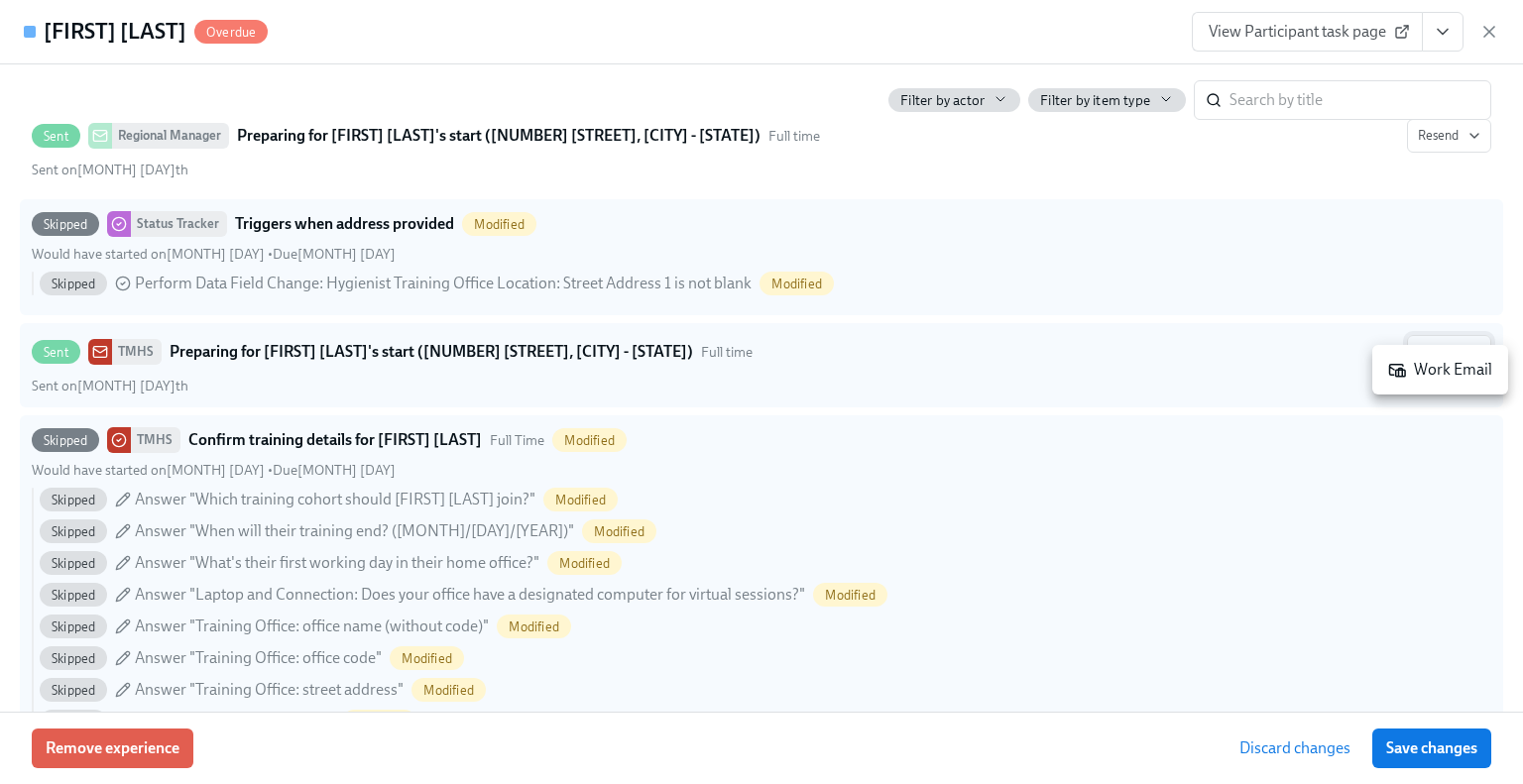click at bounding box center (762, 392) 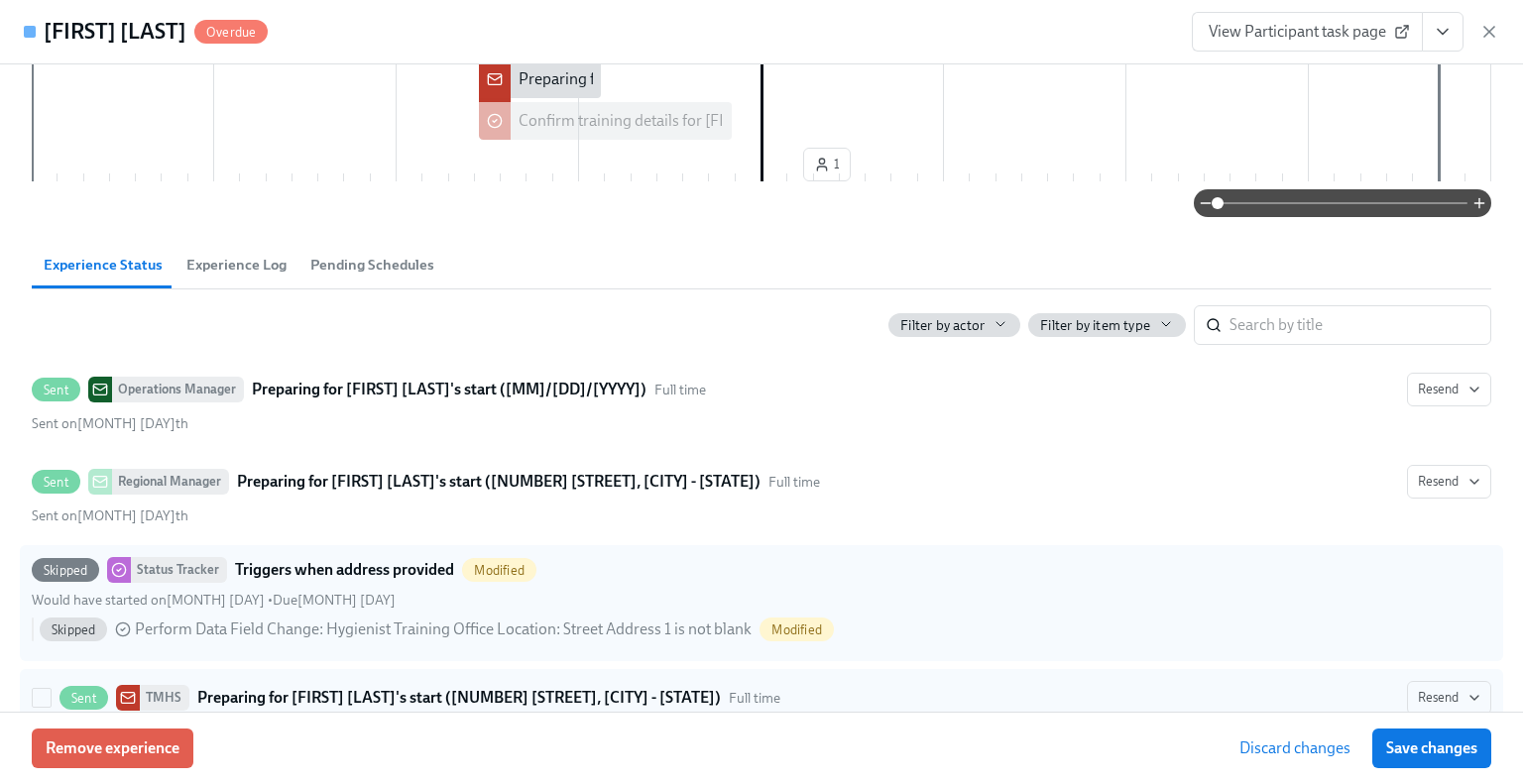 scroll, scrollTop: 417, scrollLeft: 0, axis: vertical 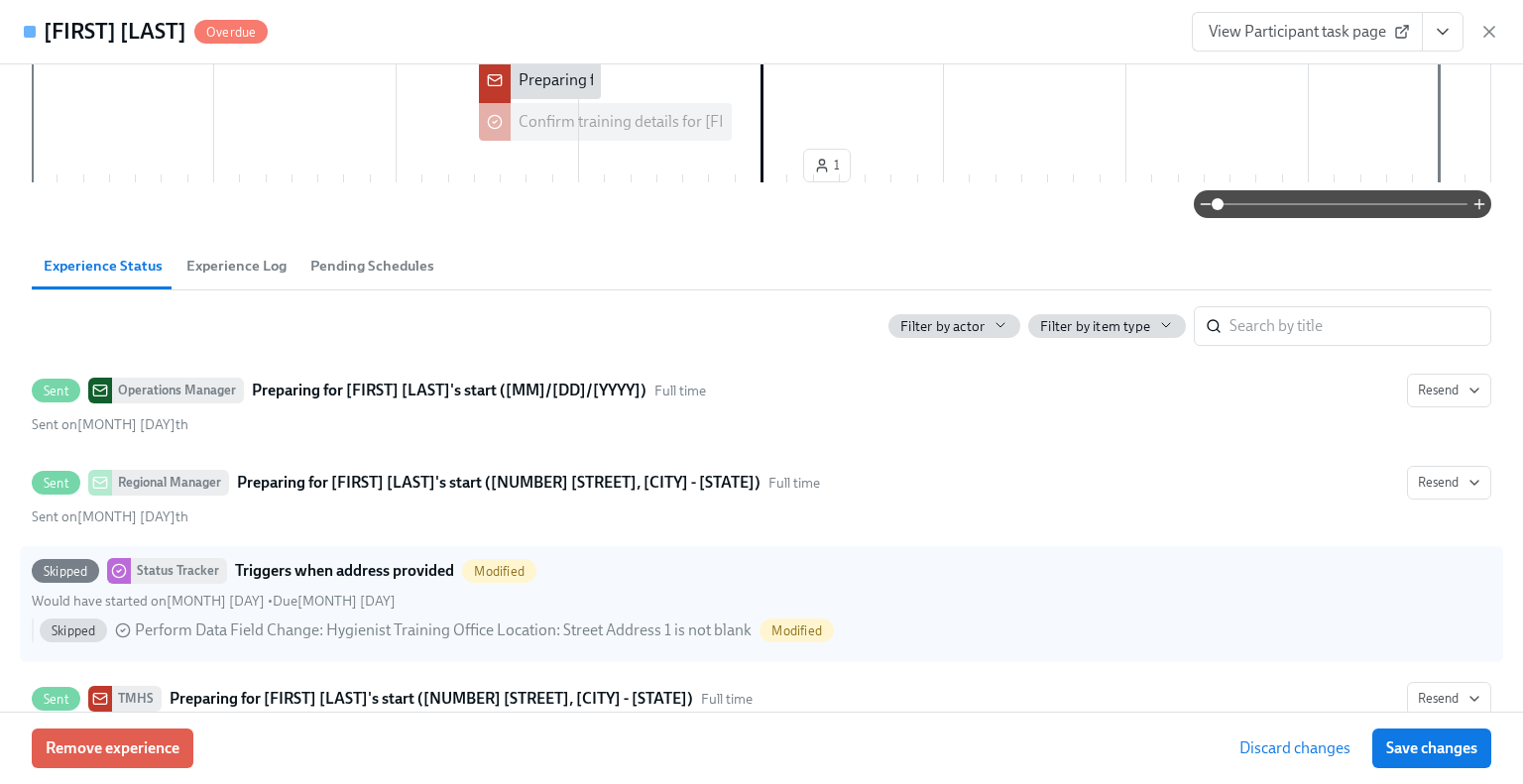 click on "Experience Log" at bounding box center (103, 683) 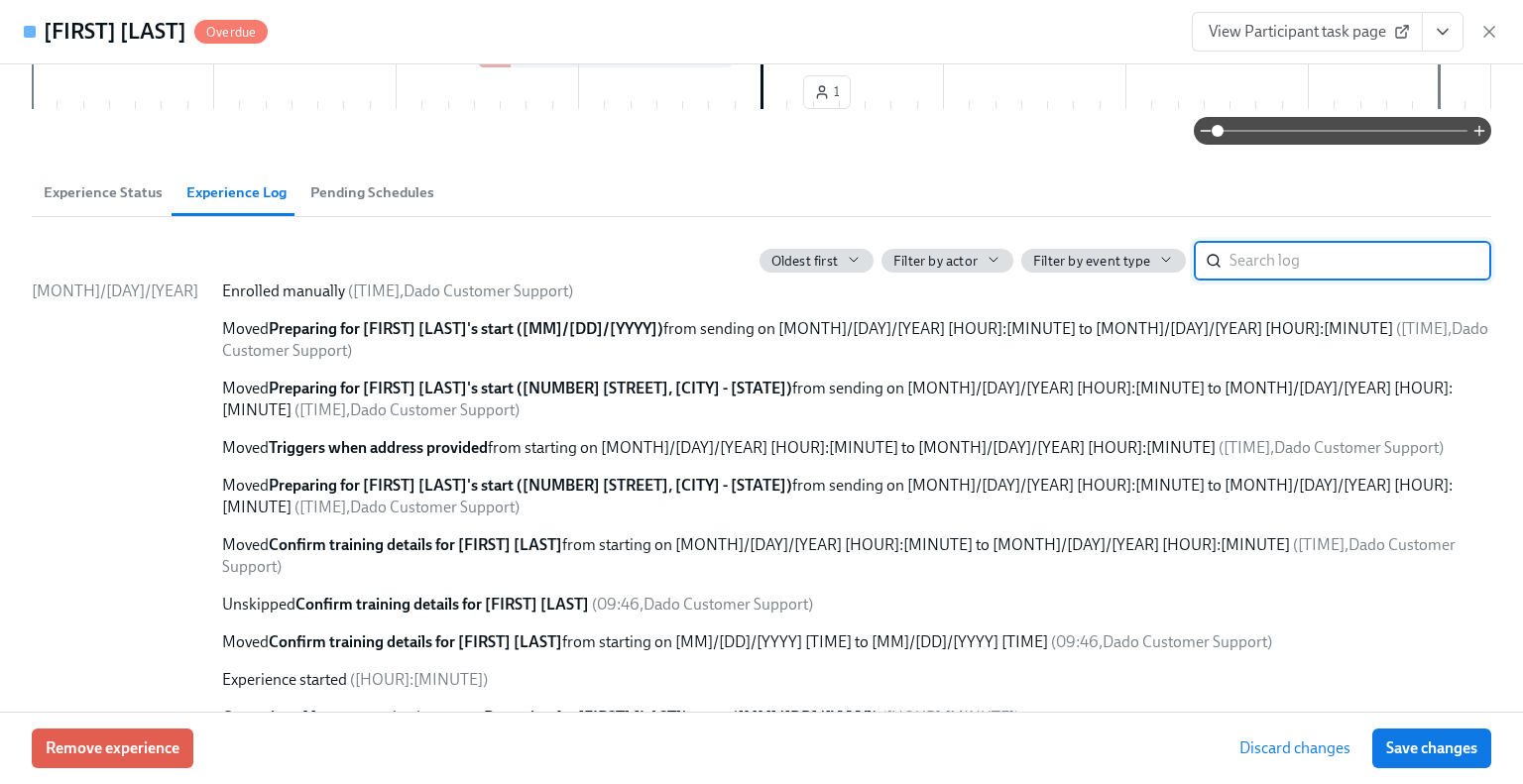 scroll, scrollTop: 0, scrollLeft: 0, axis: both 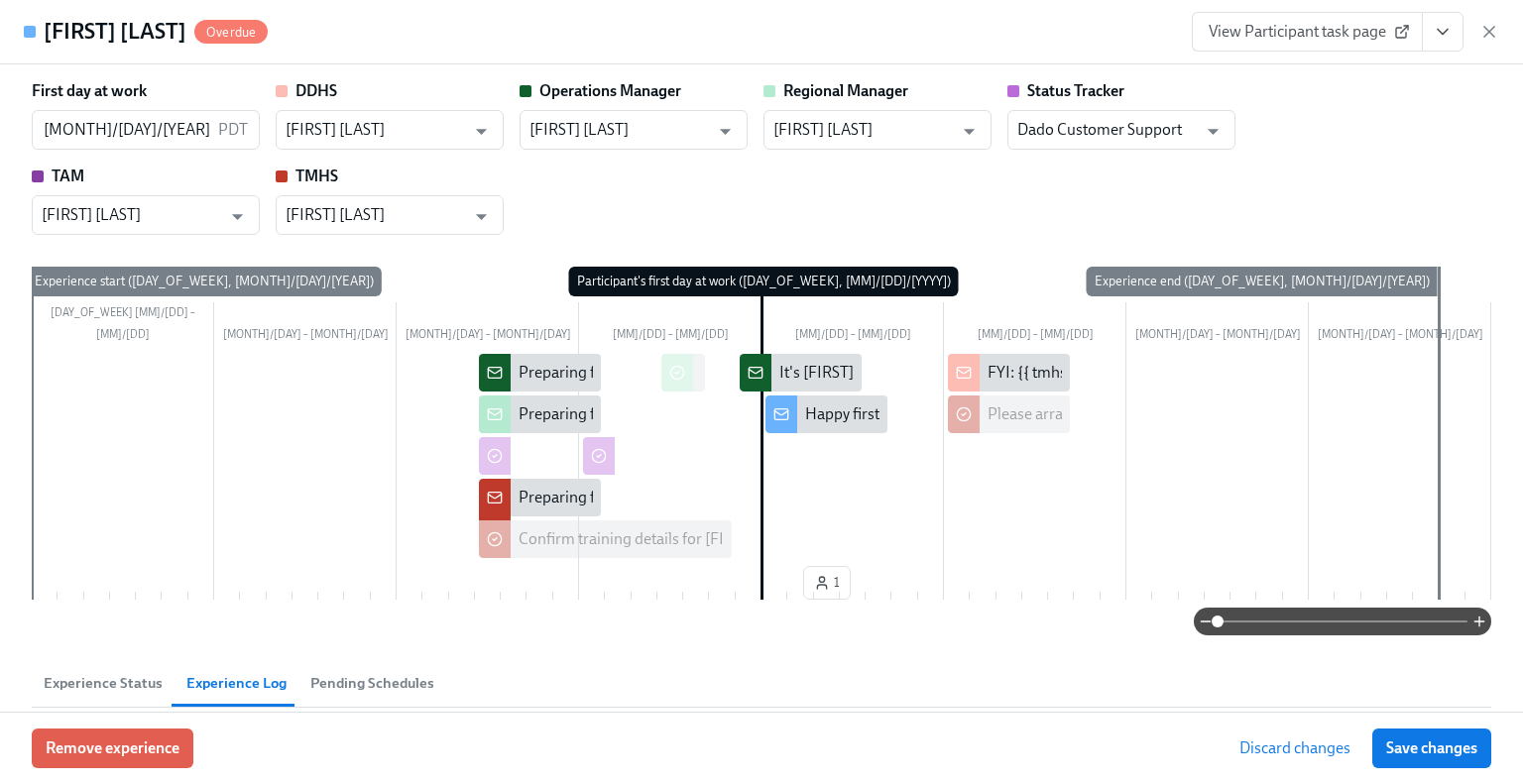 click on "Pending Schedules" at bounding box center (103, 683) 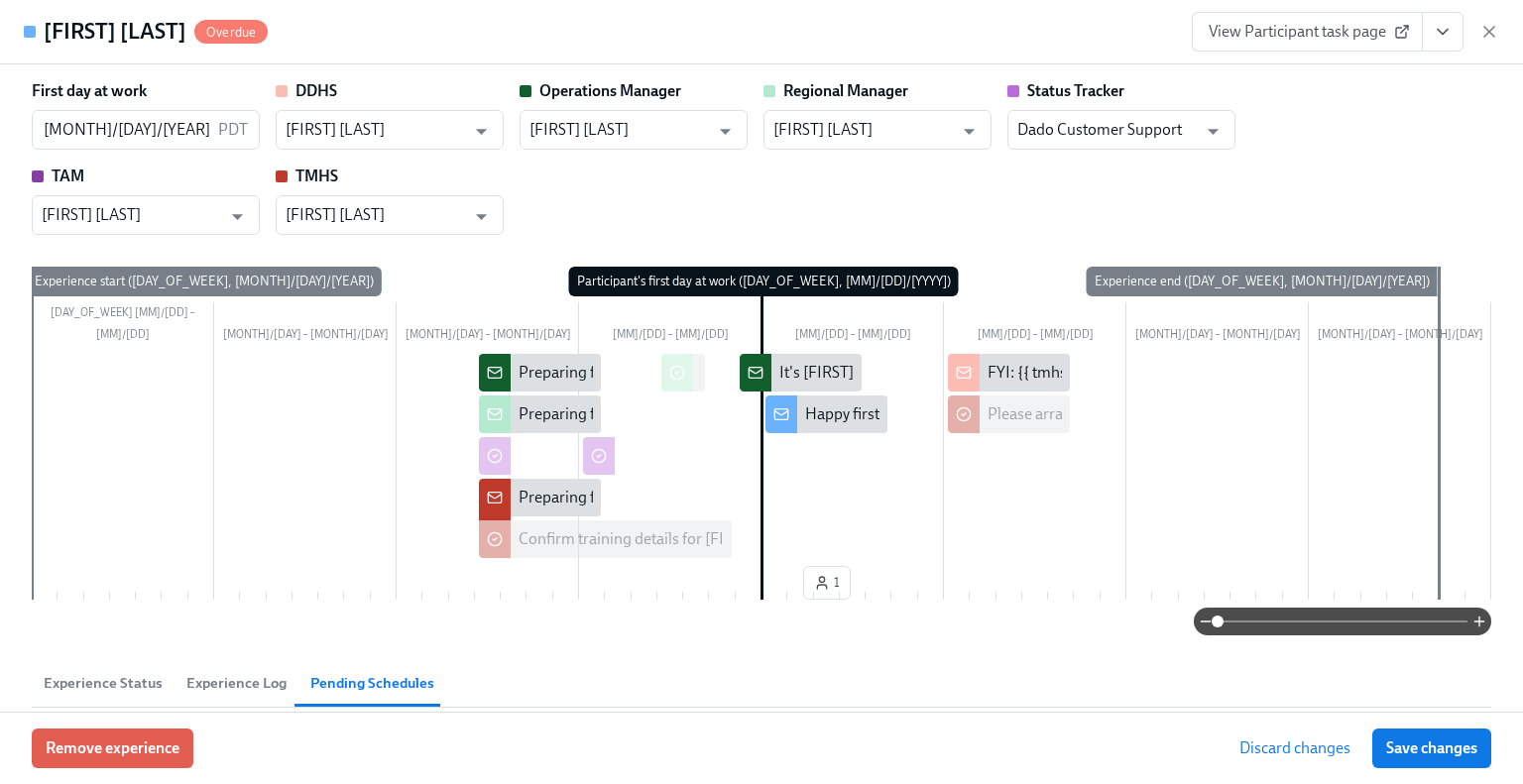 scroll, scrollTop: 284, scrollLeft: 0, axis: vertical 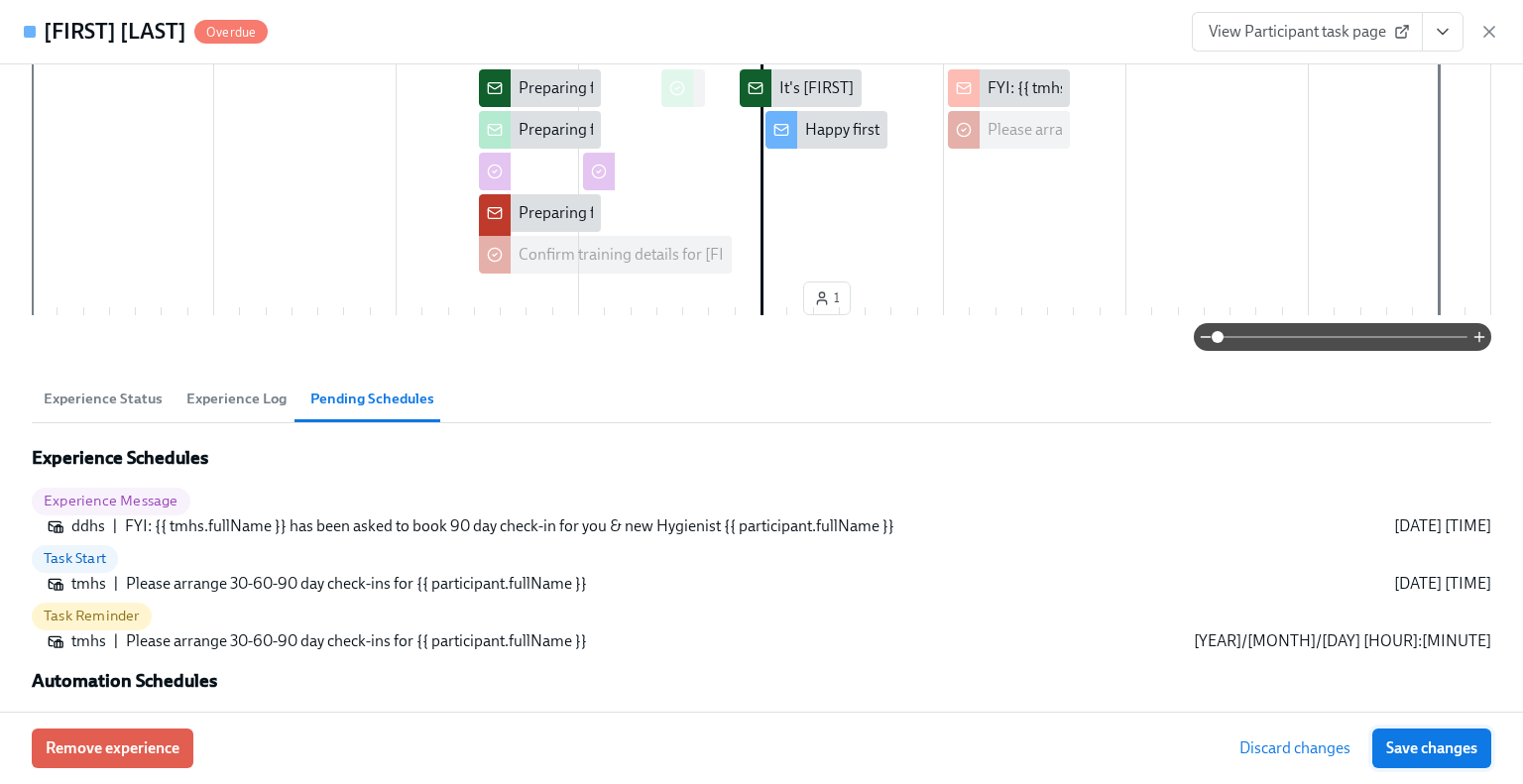 click on "Save changes" at bounding box center [1432, 748] 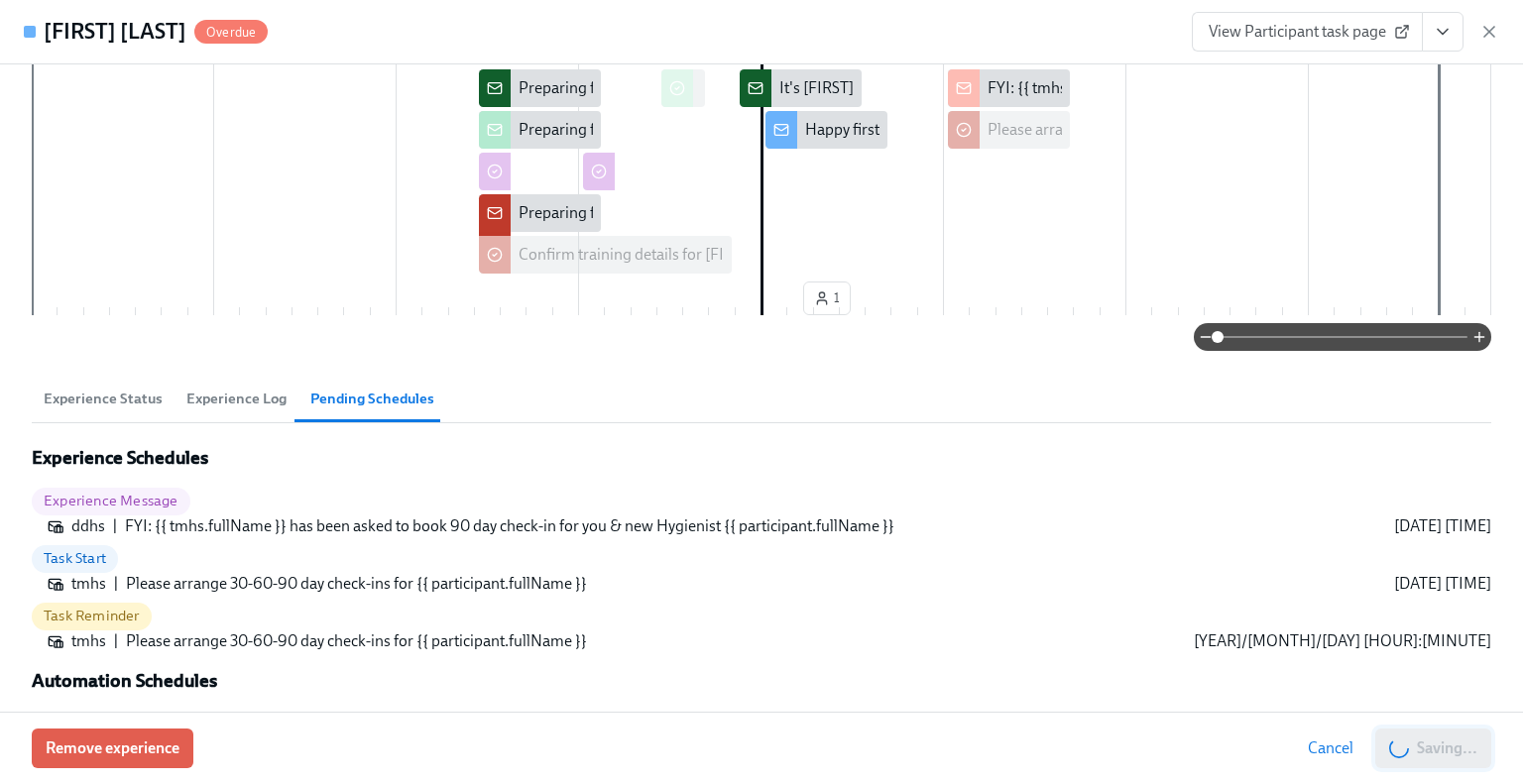 scroll, scrollTop: 0, scrollLeft: 29872, axis: horizontal 